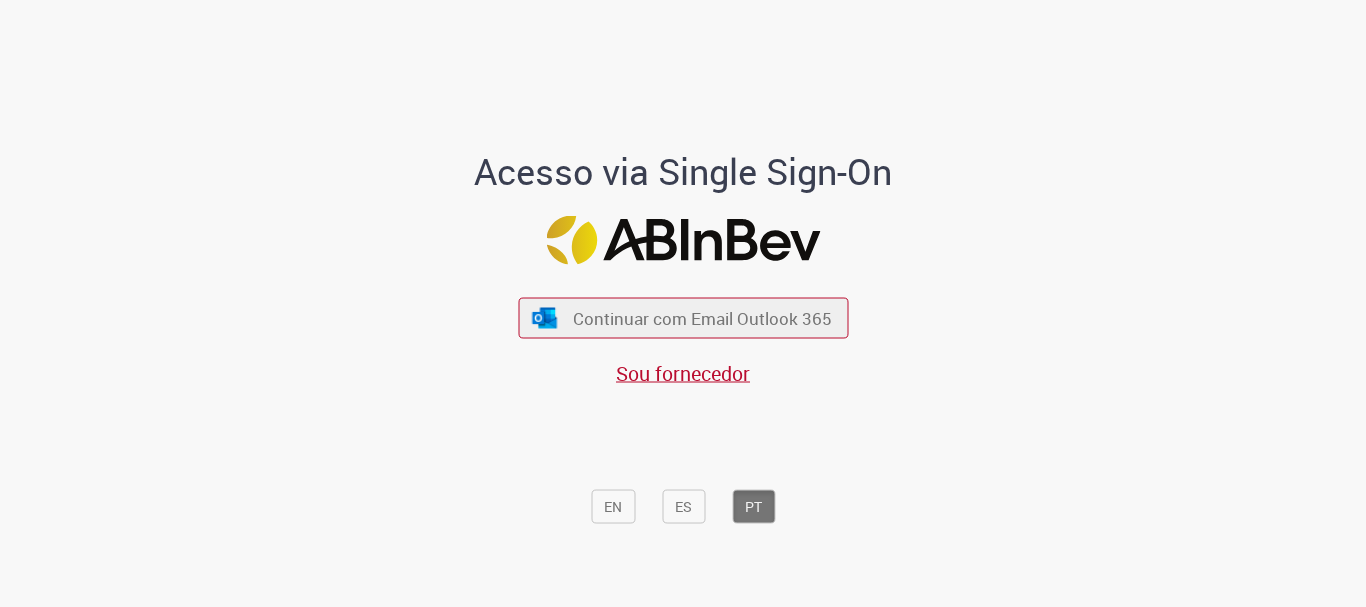 scroll, scrollTop: 0, scrollLeft: 0, axis: both 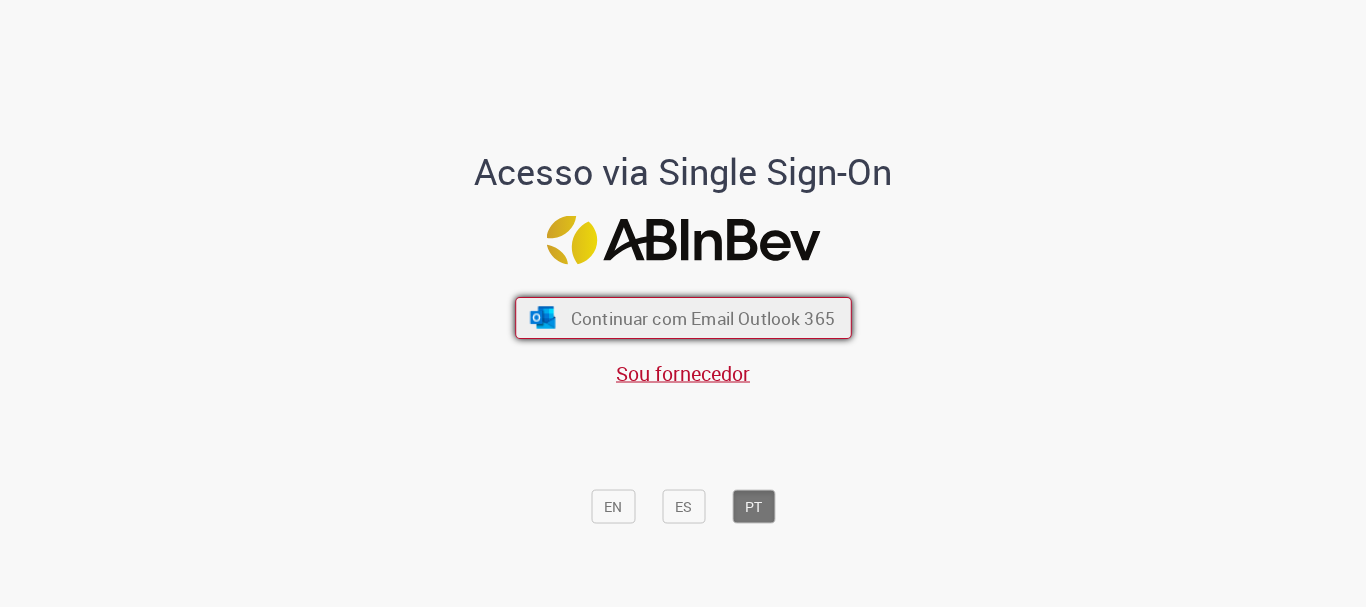 click on "Continuar com Email Outlook 365" at bounding box center (702, 318) 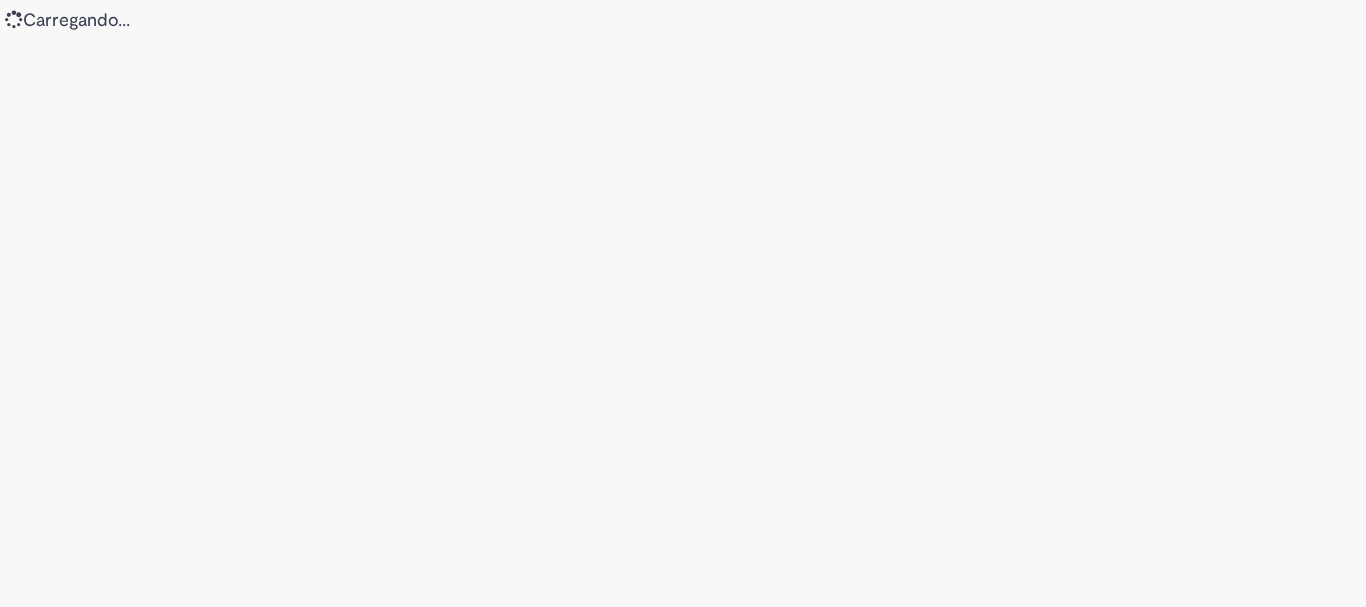 scroll, scrollTop: 0, scrollLeft: 0, axis: both 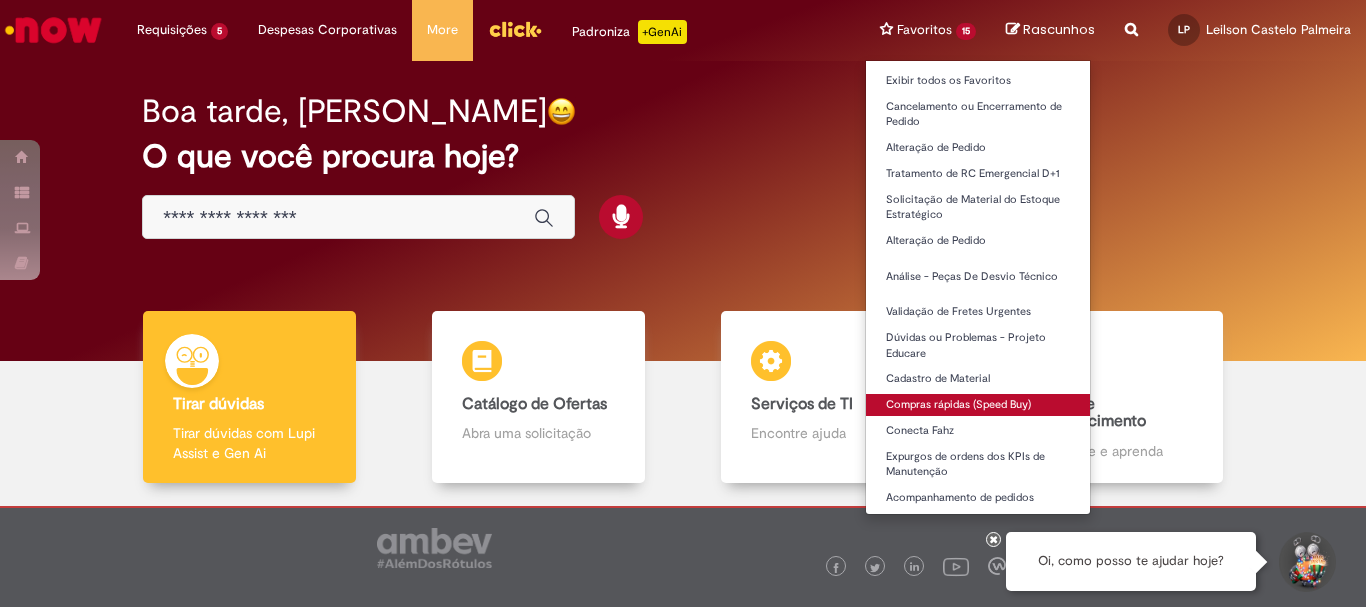 click on "Compras rápidas (Speed Buy)" at bounding box center (978, 405) 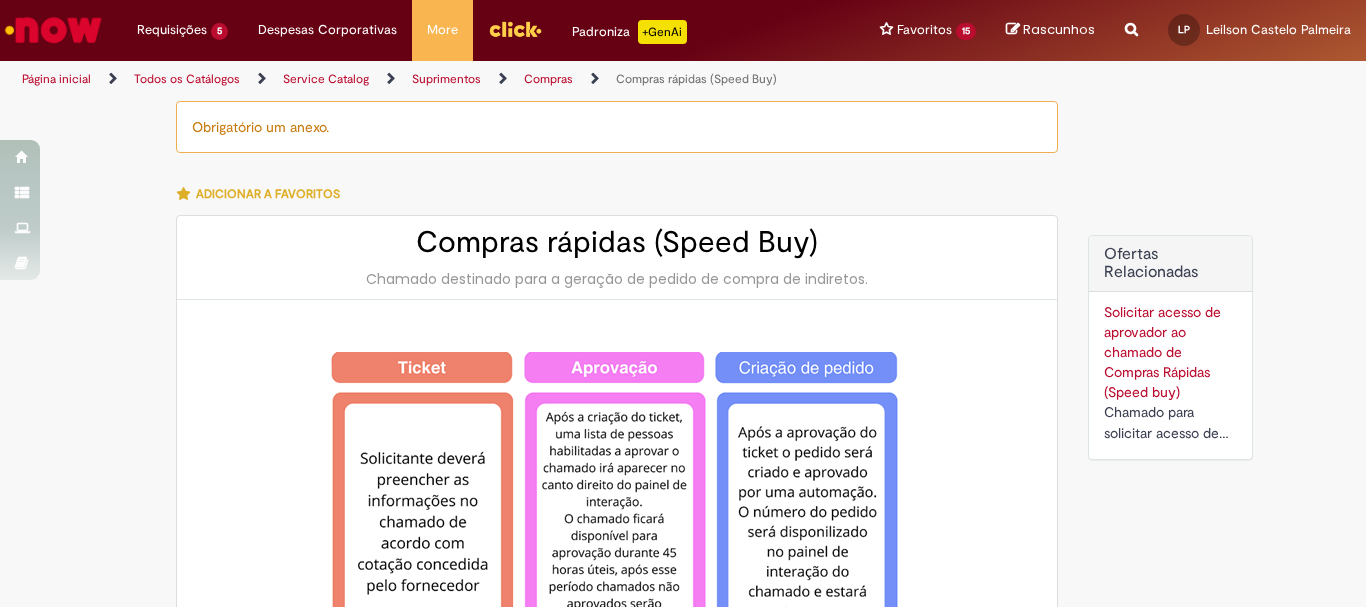 type on "********" 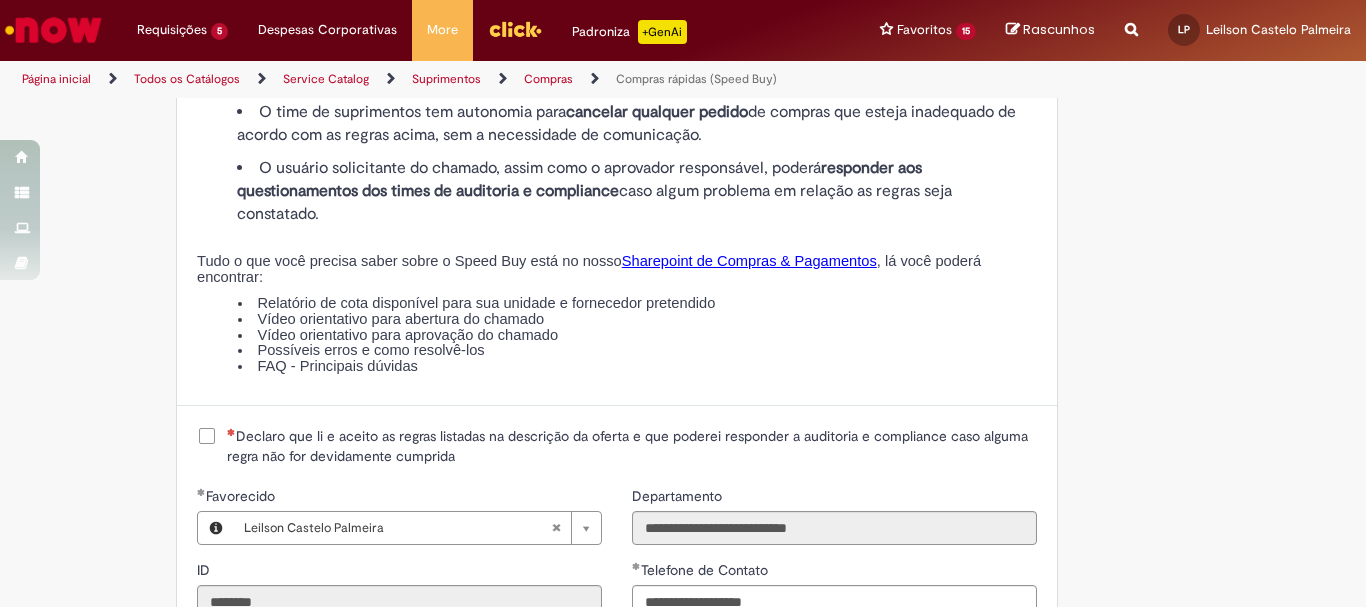 scroll, scrollTop: 2300, scrollLeft: 0, axis: vertical 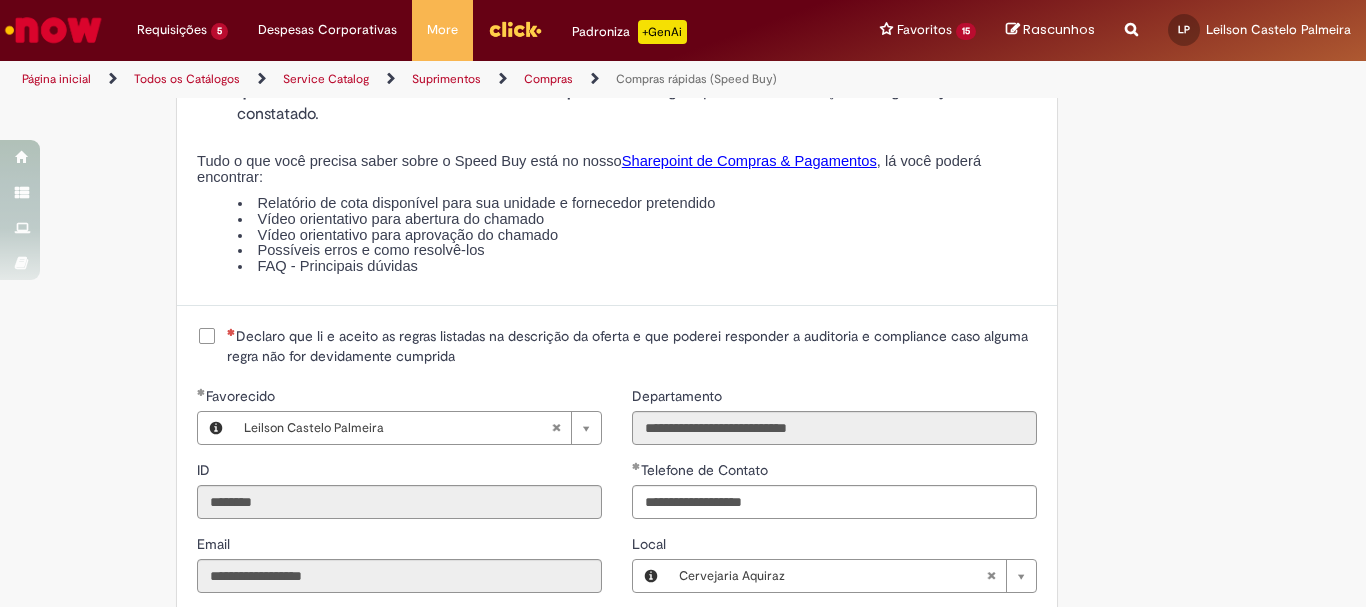 click on "Declaro que li e aceito as regras listadas na descrição da oferta e que poderei responder a auditoria e compliance caso alguma regra não for devidamente cumprida" at bounding box center [632, 346] 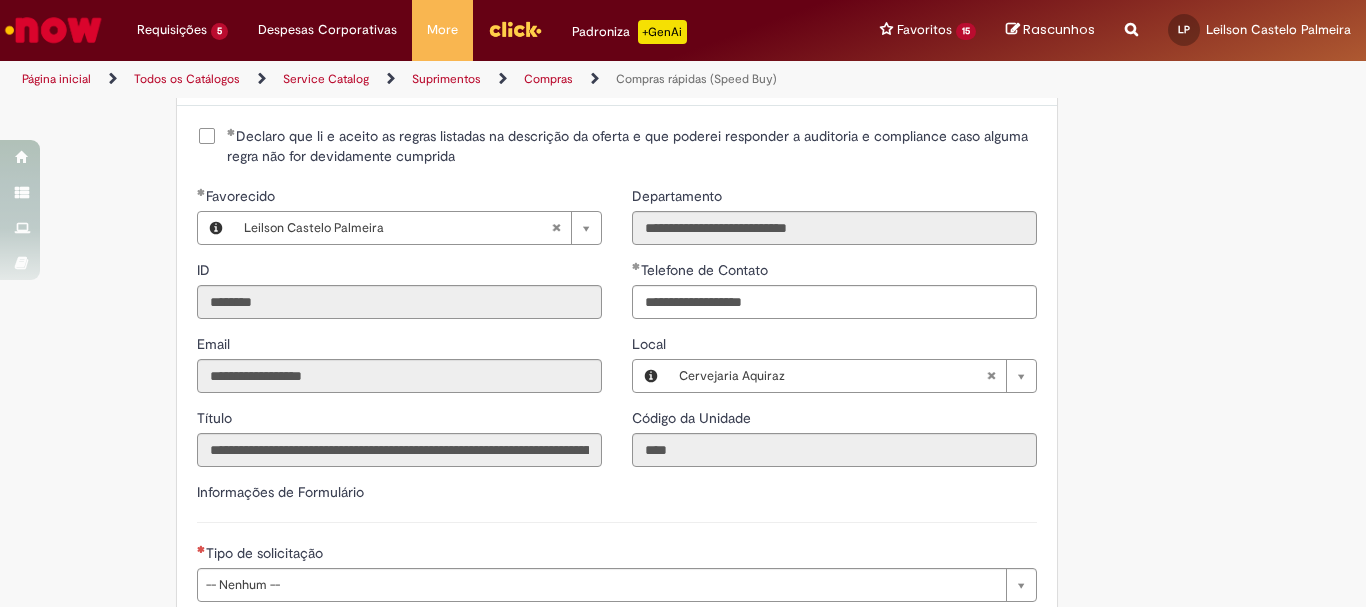scroll, scrollTop: 2600, scrollLeft: 0, axis: vertical 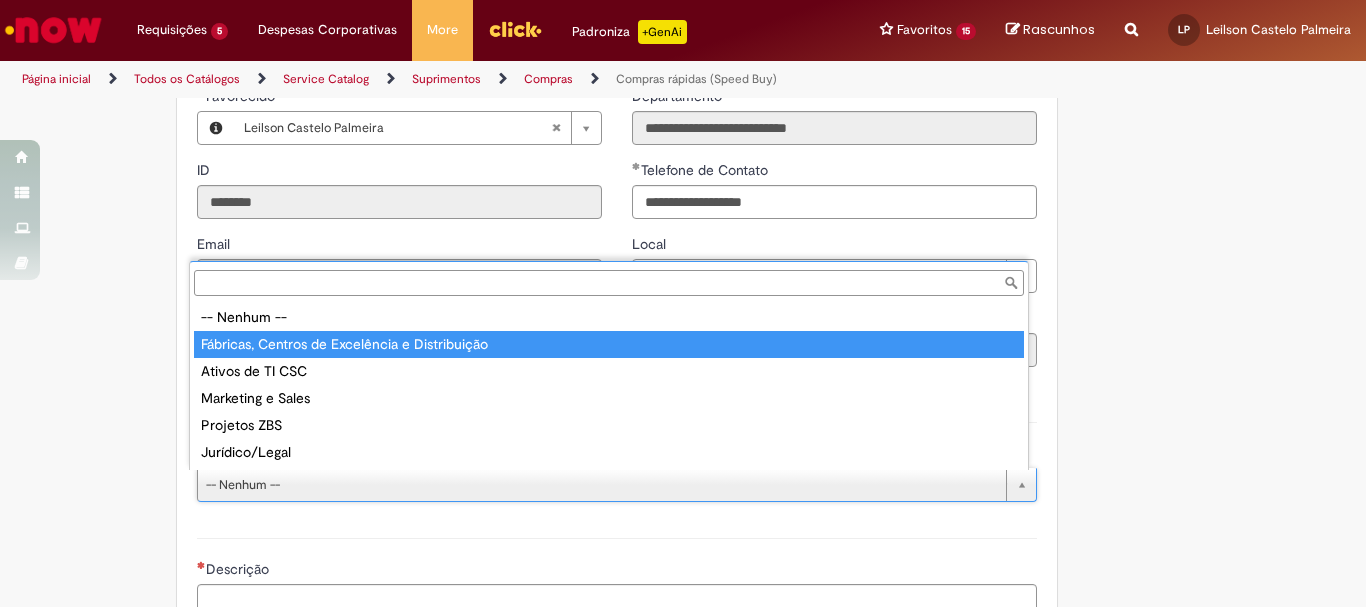 type on "**********" 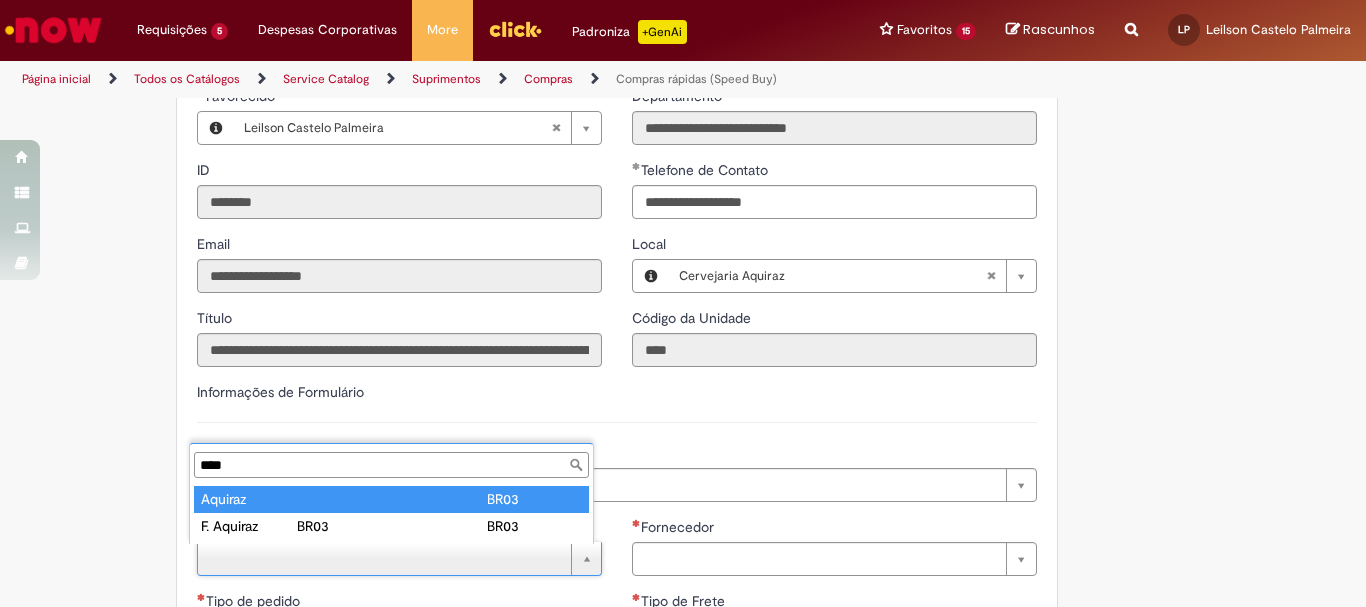 scroll, scrollTop: 0, scrollLeft: 0, axis: both 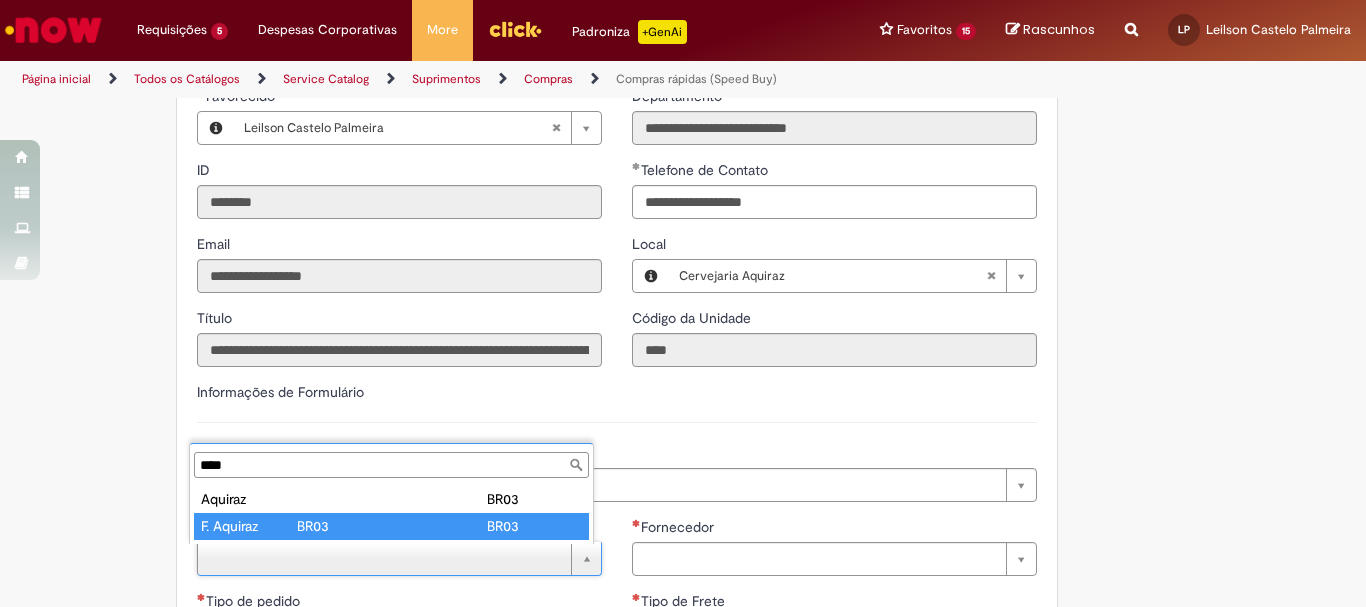 type on "****" 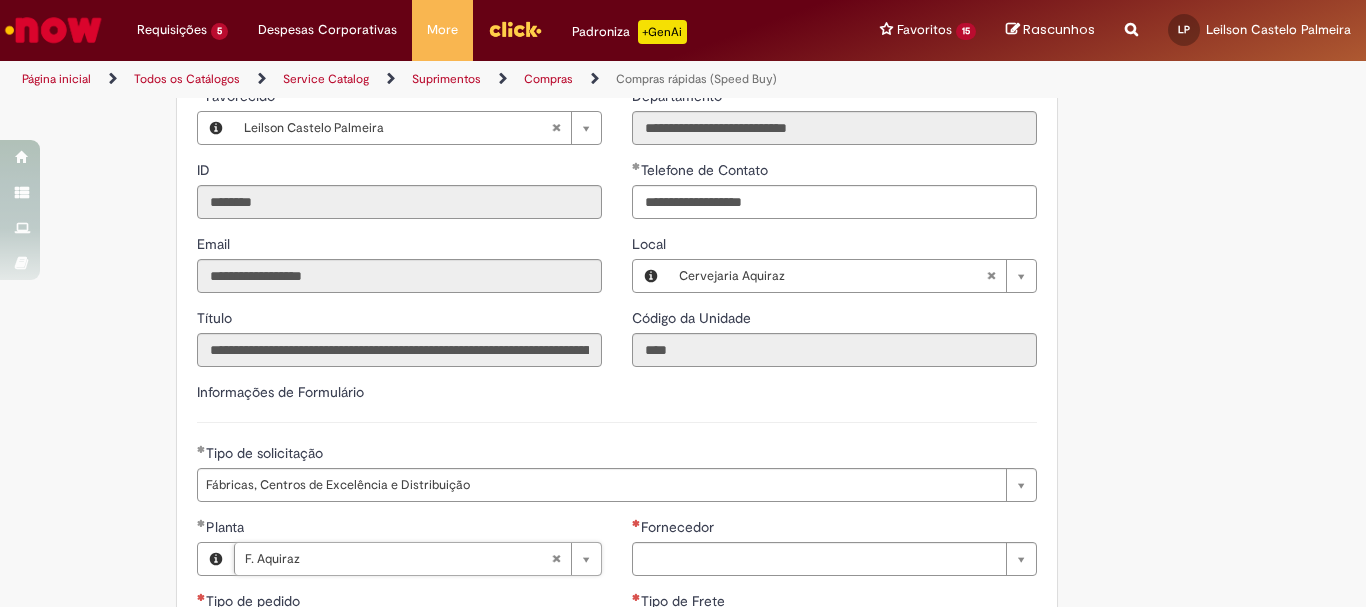type on "**********" 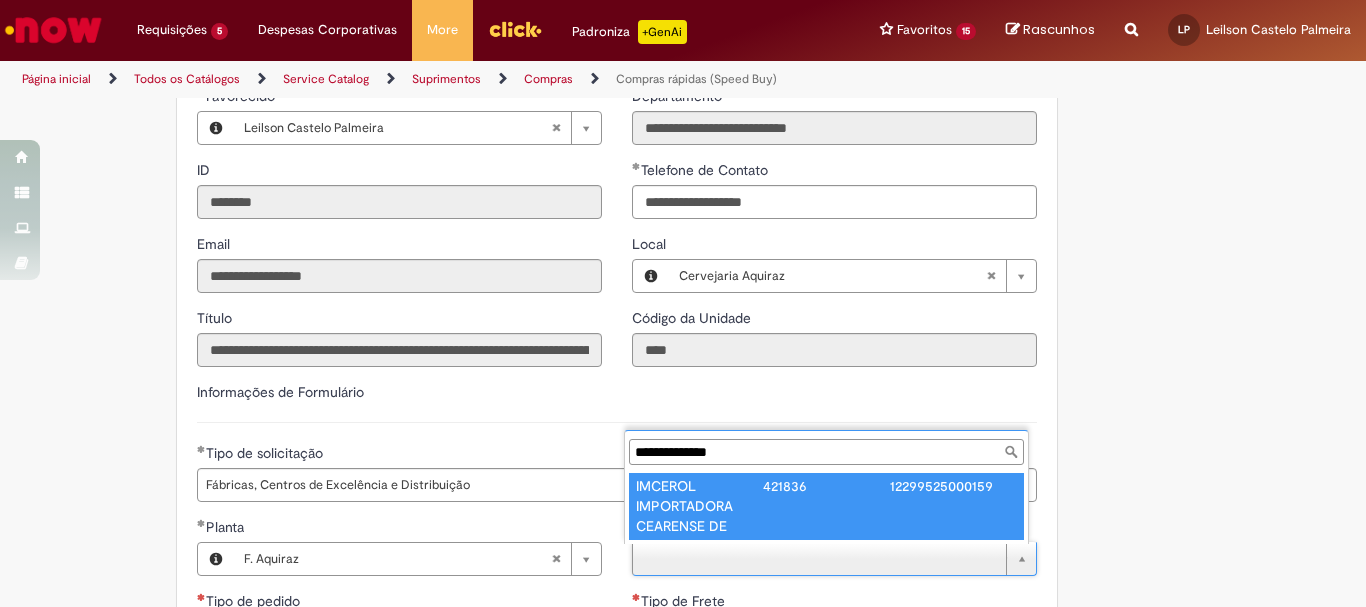 type on "**********" 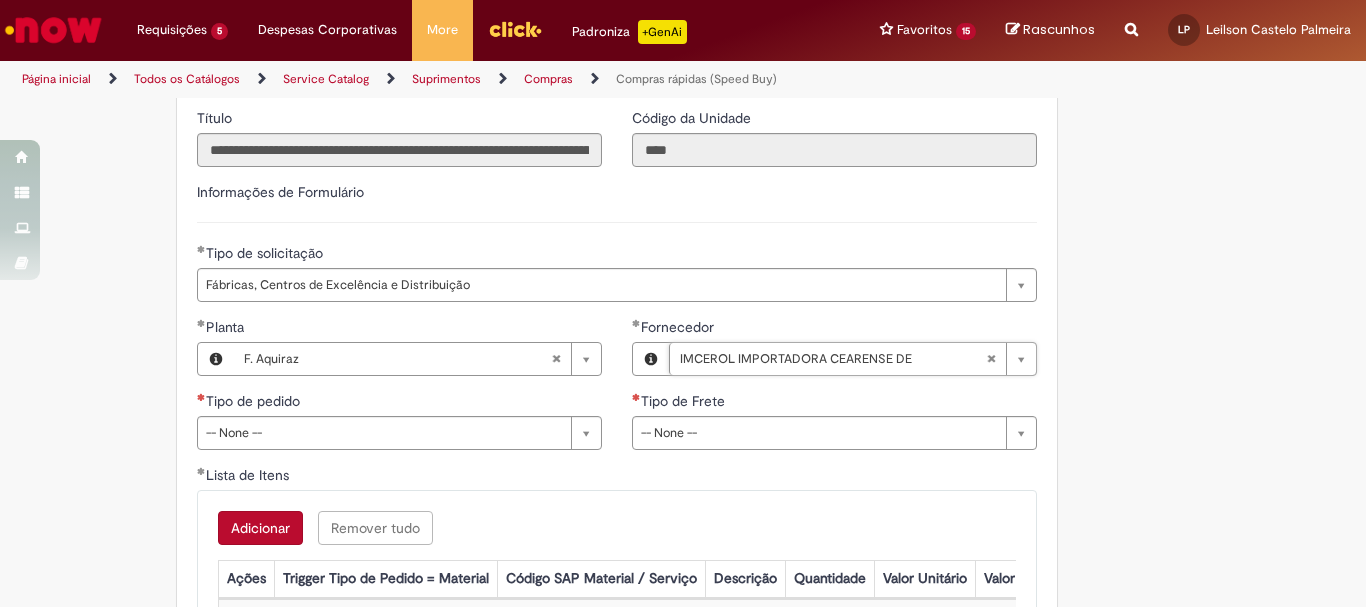 scroll, scrollTop: 3000, scrollLeft: 0, axis: vertical 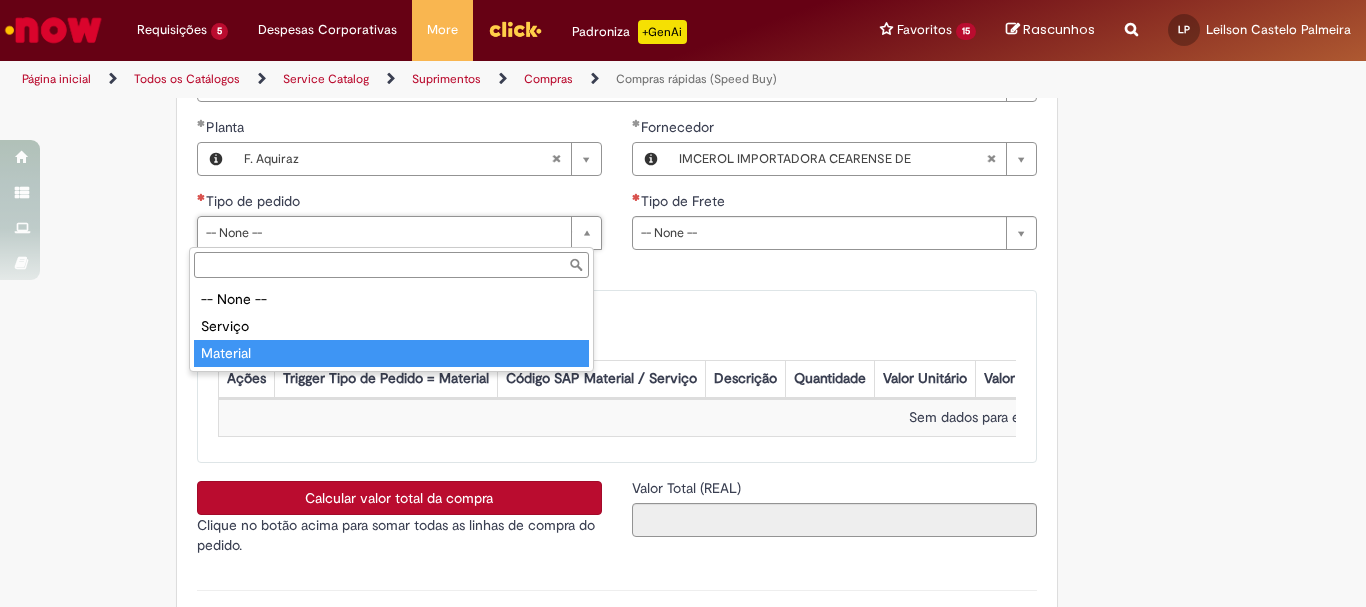 type on "********" 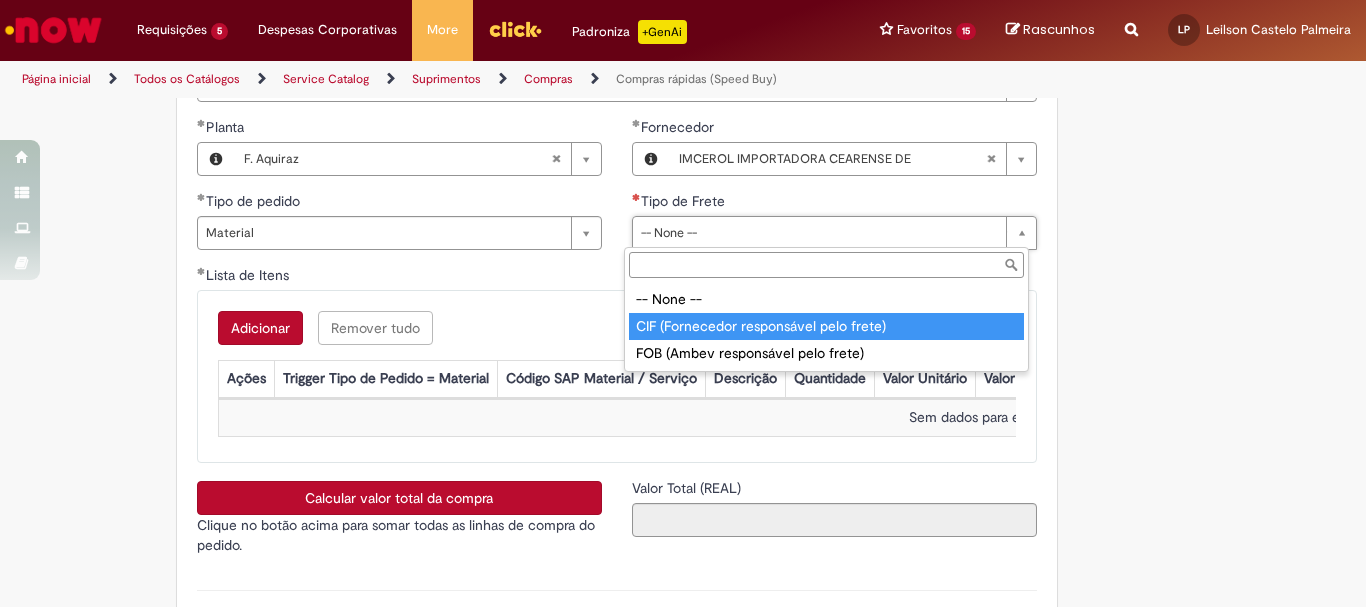 type on "**********" 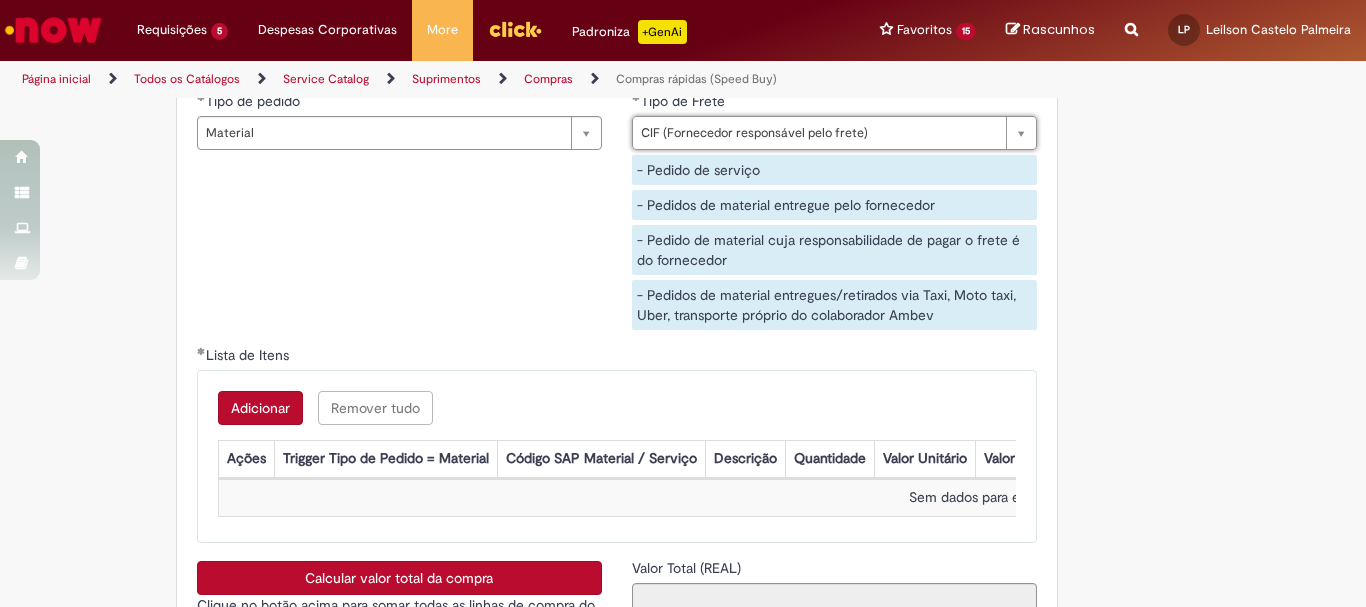 scroll, scrollTop: 3200, scrollLeft: 0, axis: vertical 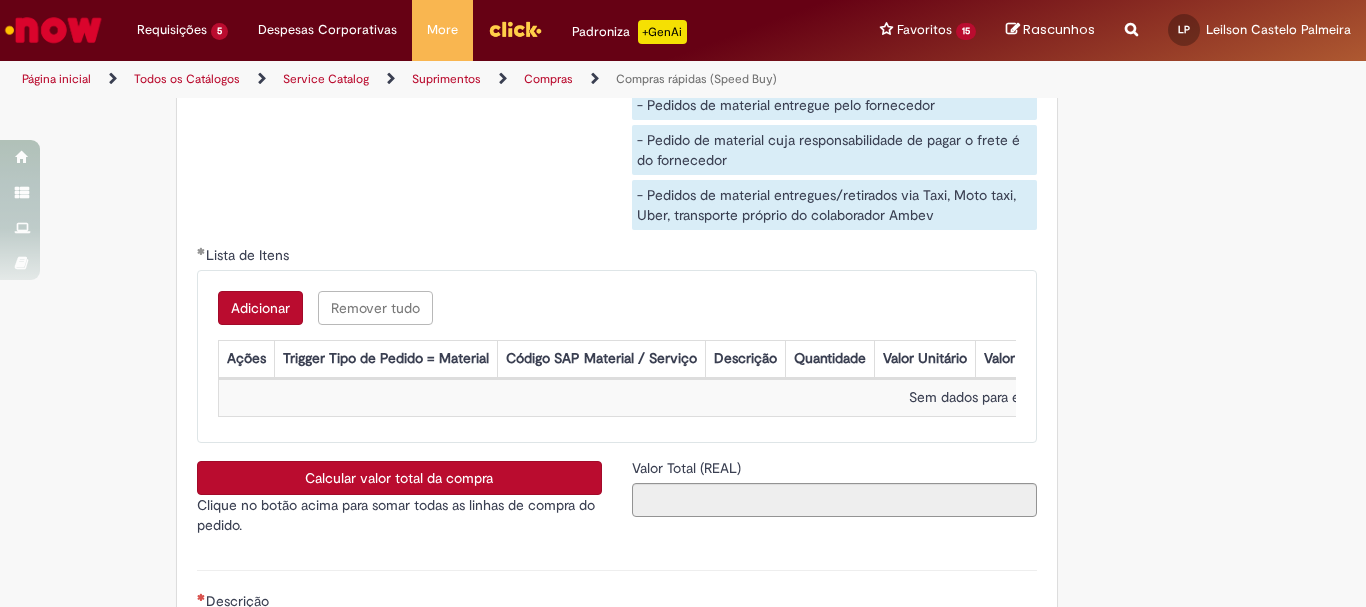 click on "Adicionar" at bounding box center [260, 308] 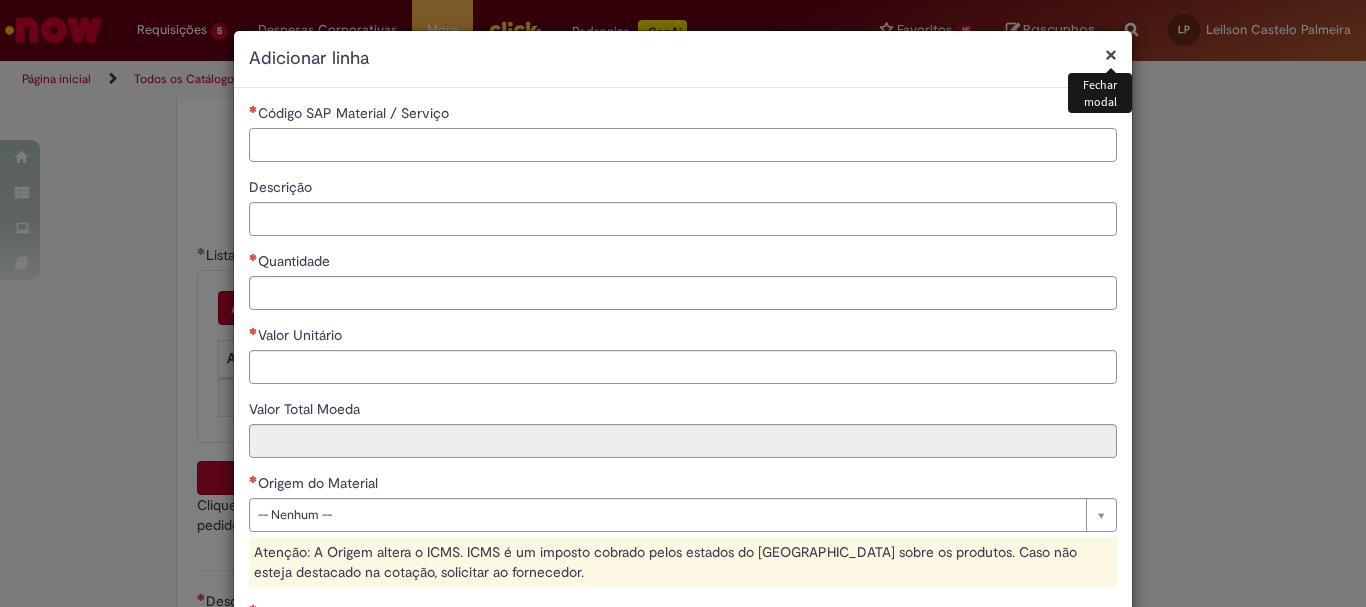 click on "Código SAP Material / Serviço" at bounding box center [683, 145] 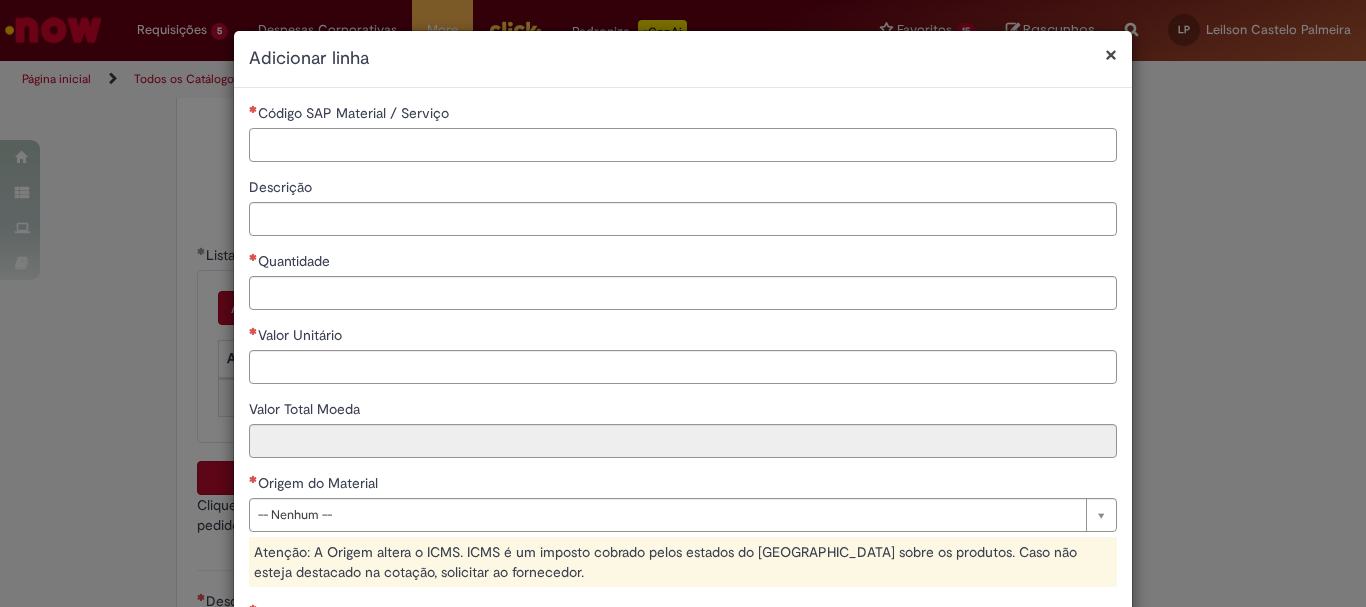 paste on "********" 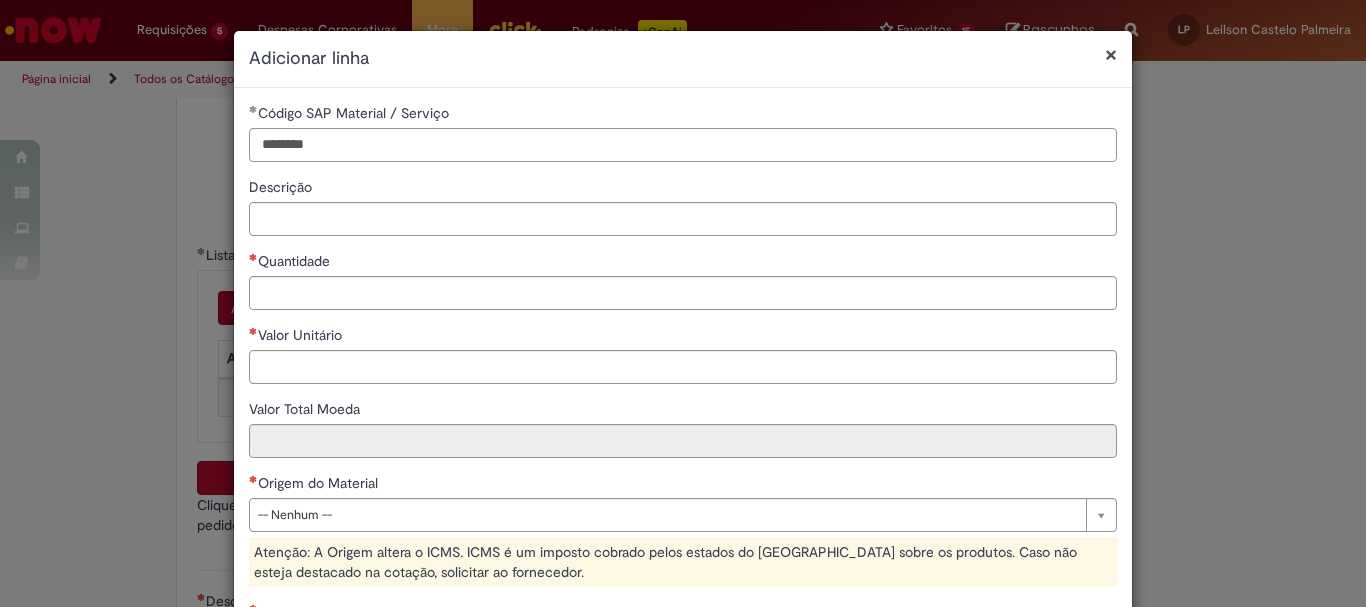 type on "********" 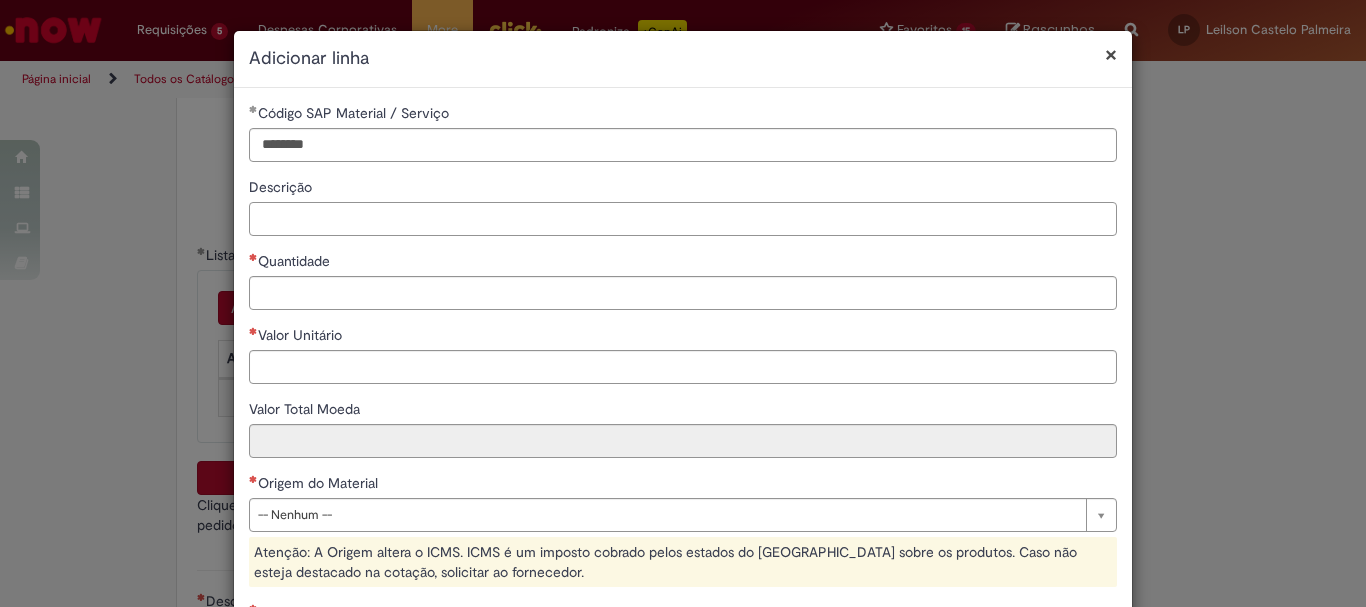 click on "Descrição" at bounding box center (683, 219) 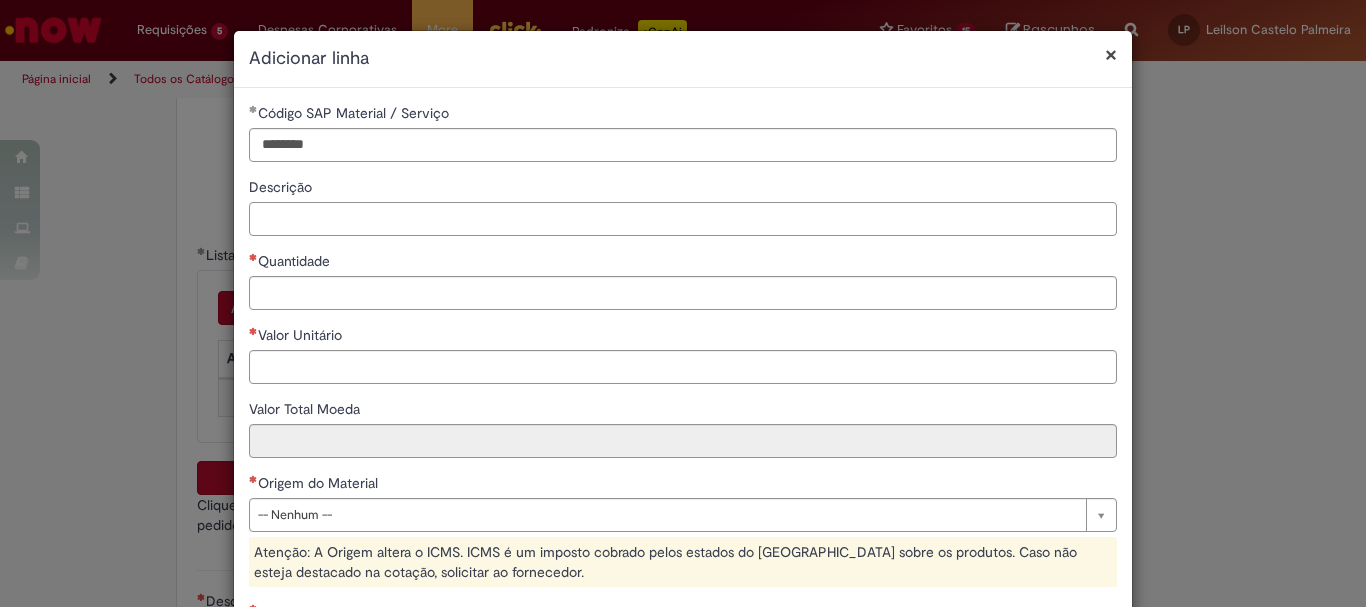 paste on "**********" 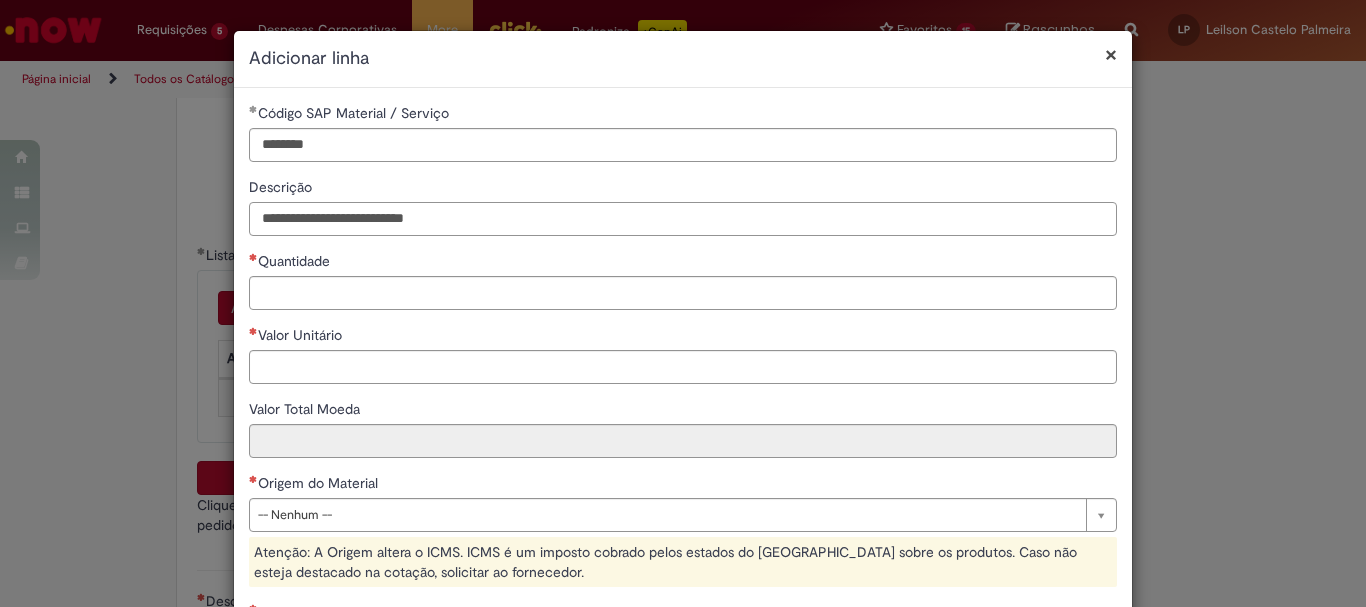 type on "**********" 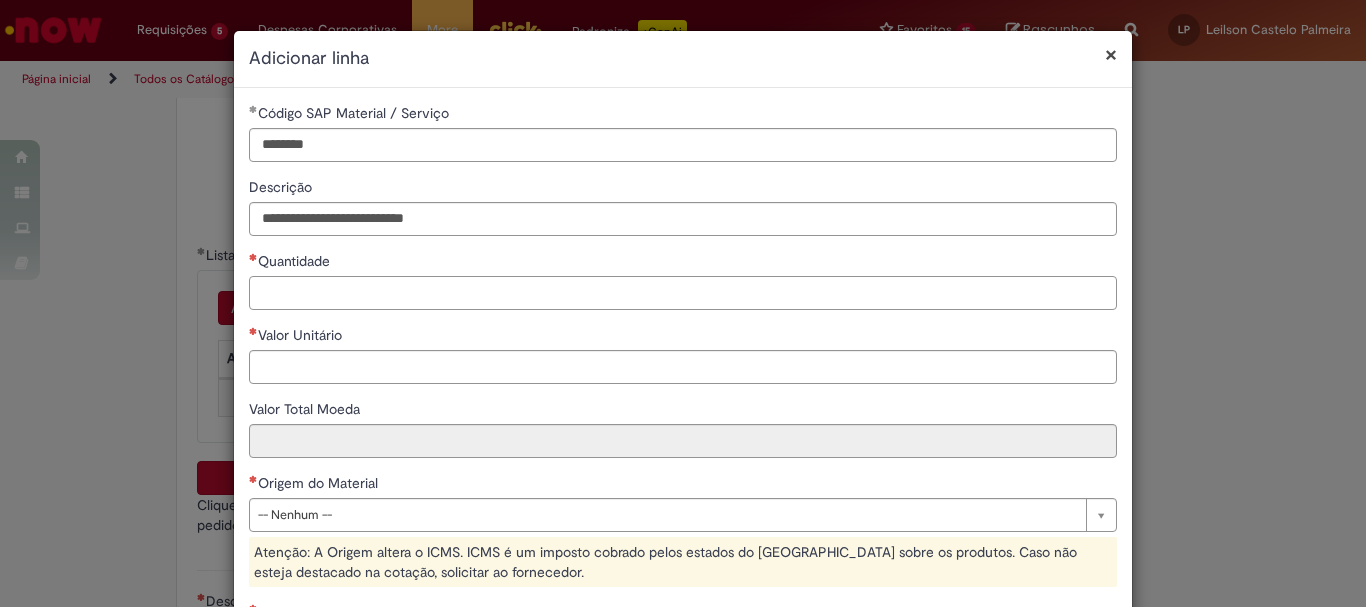 click on "Quantidade" at bounding box center (683, 293) 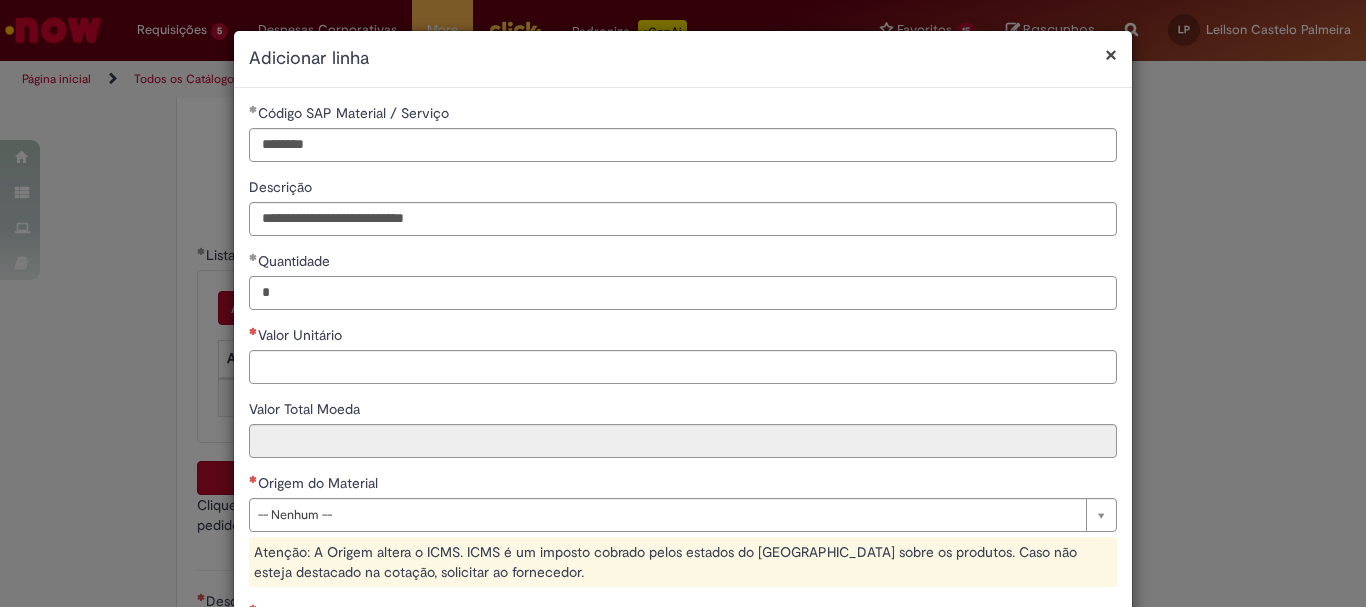 type on "*" 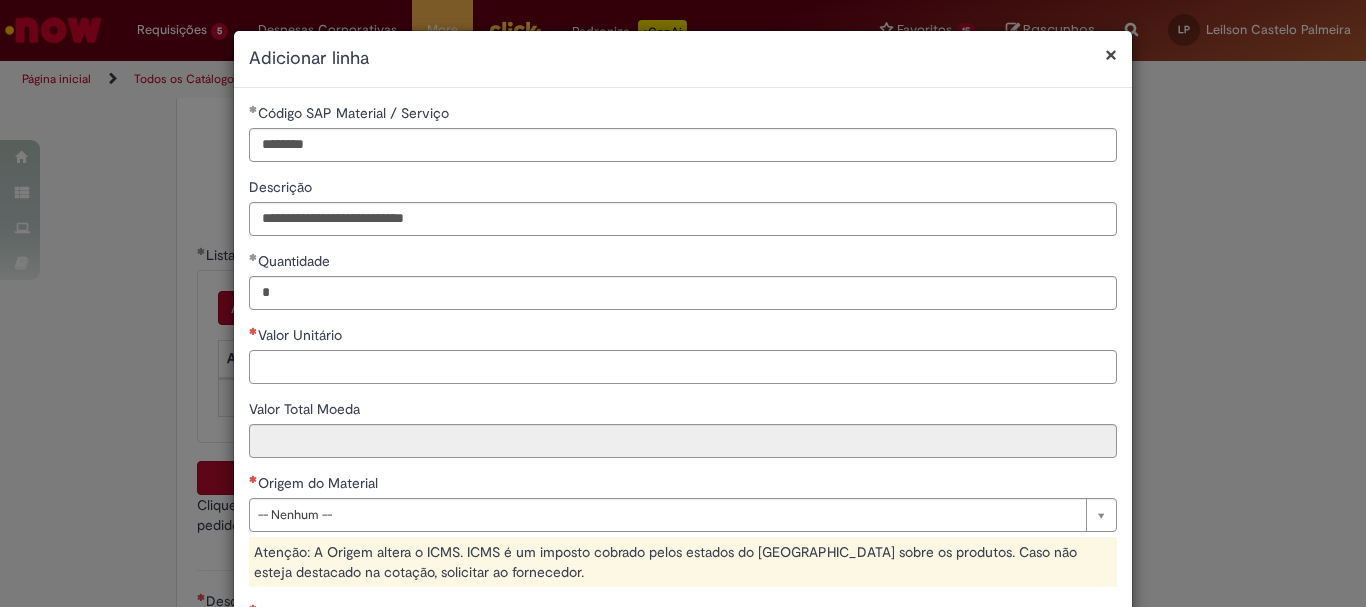 click on "Valor Unitário" at bounding box center [683, 367] 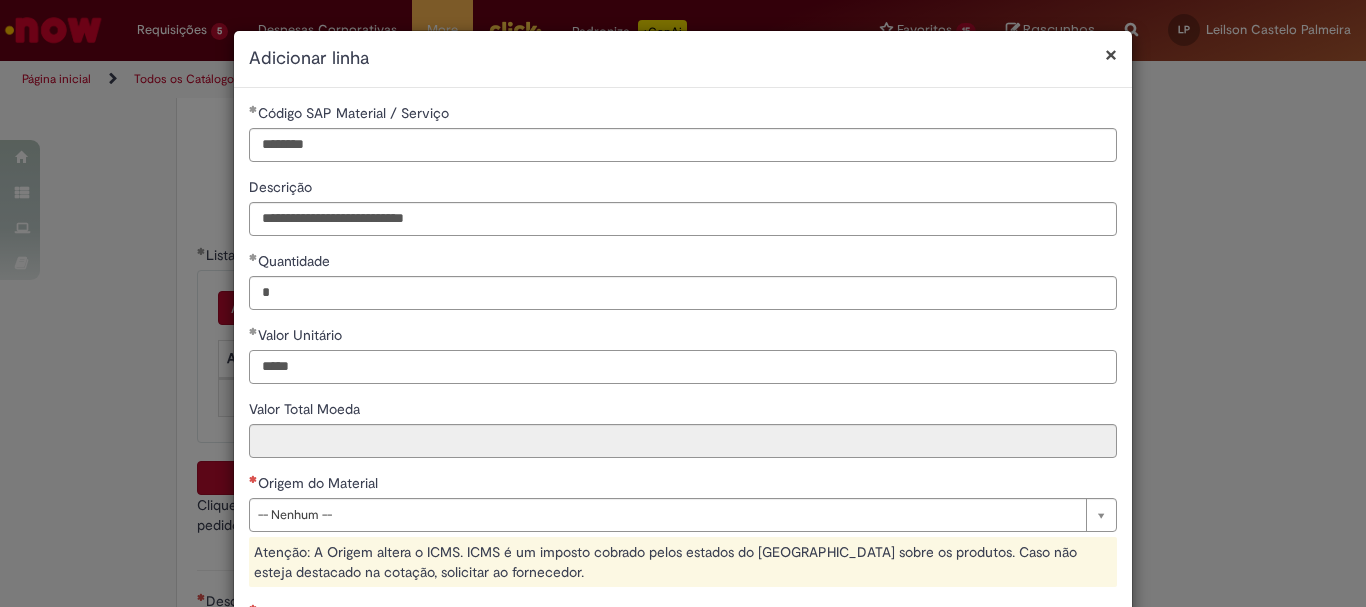 type on "*****" 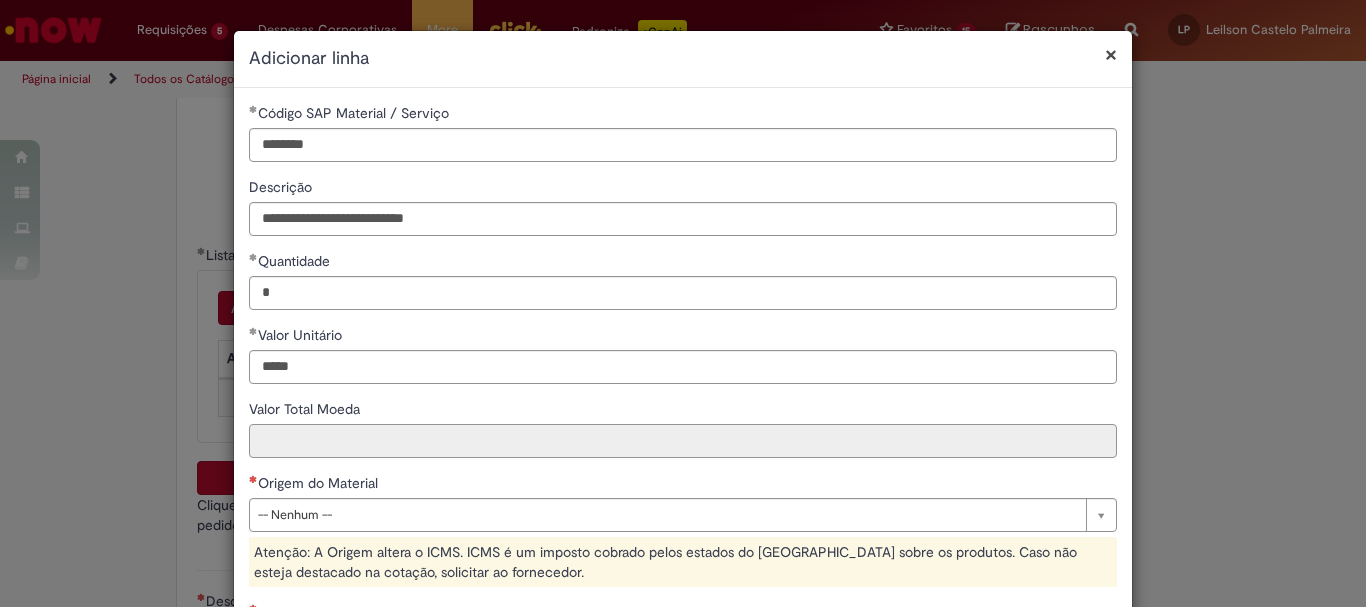 type on "******" 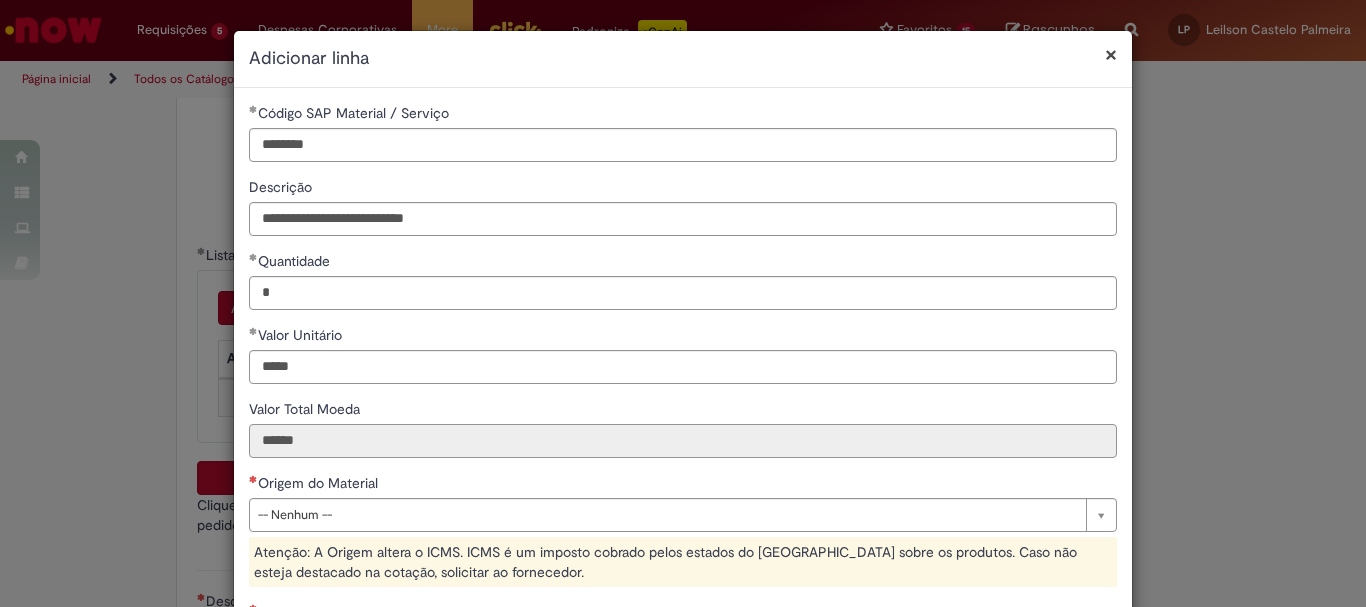 scroll, scrollTop: 100, scrollLeft: 0, axis: vertical 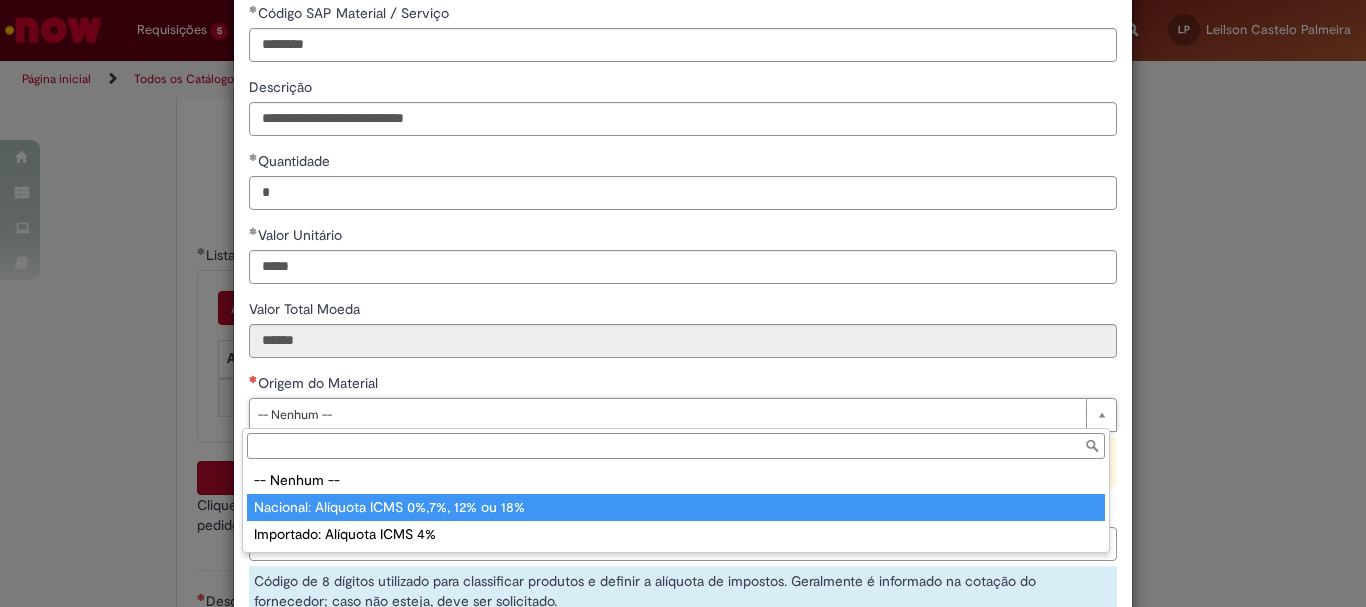 type on "**********" 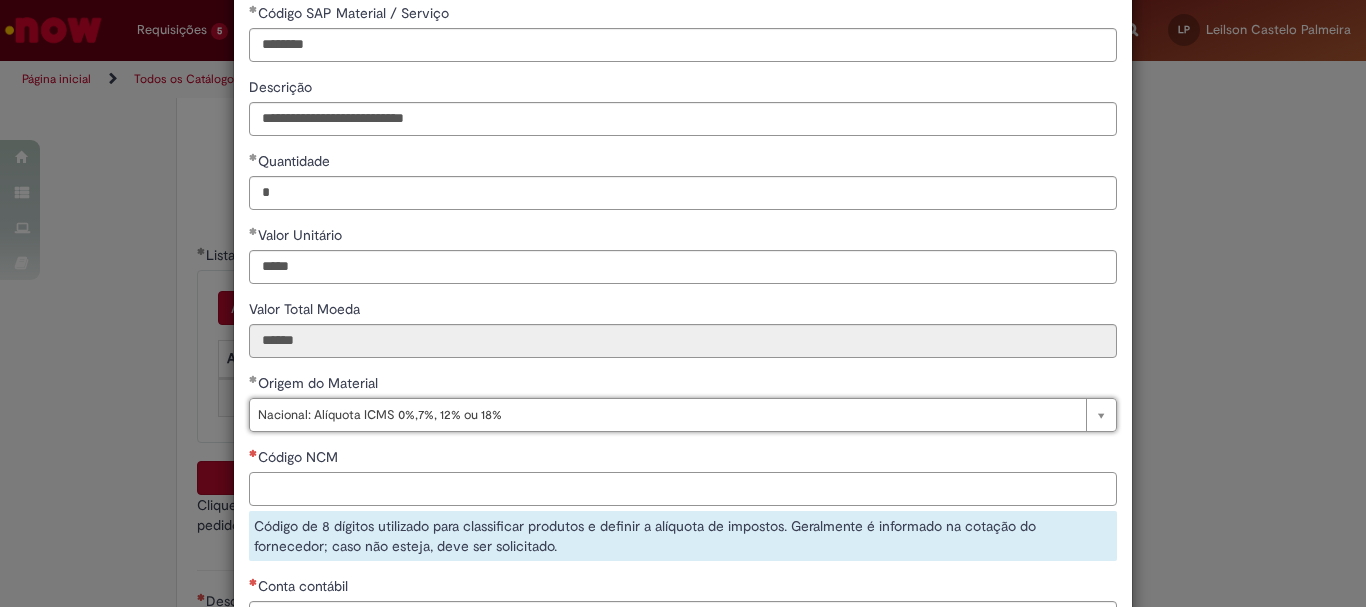 click on "Código NCM" at bounding box center (683, 489) 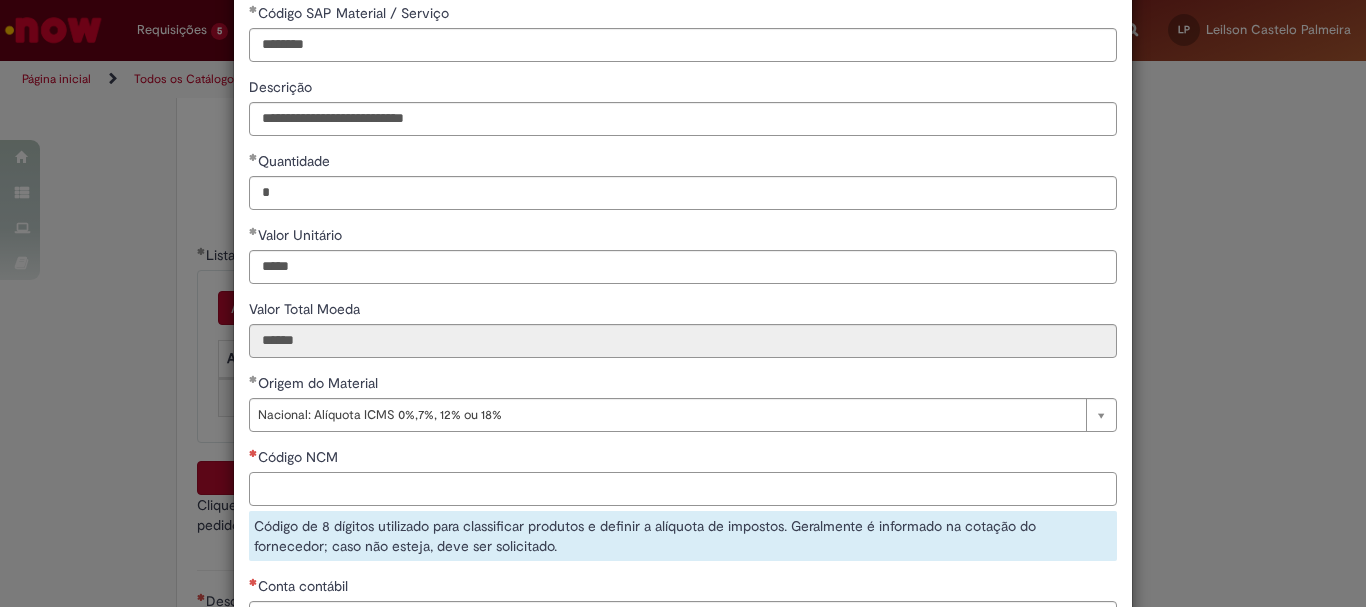 paste on "**********" 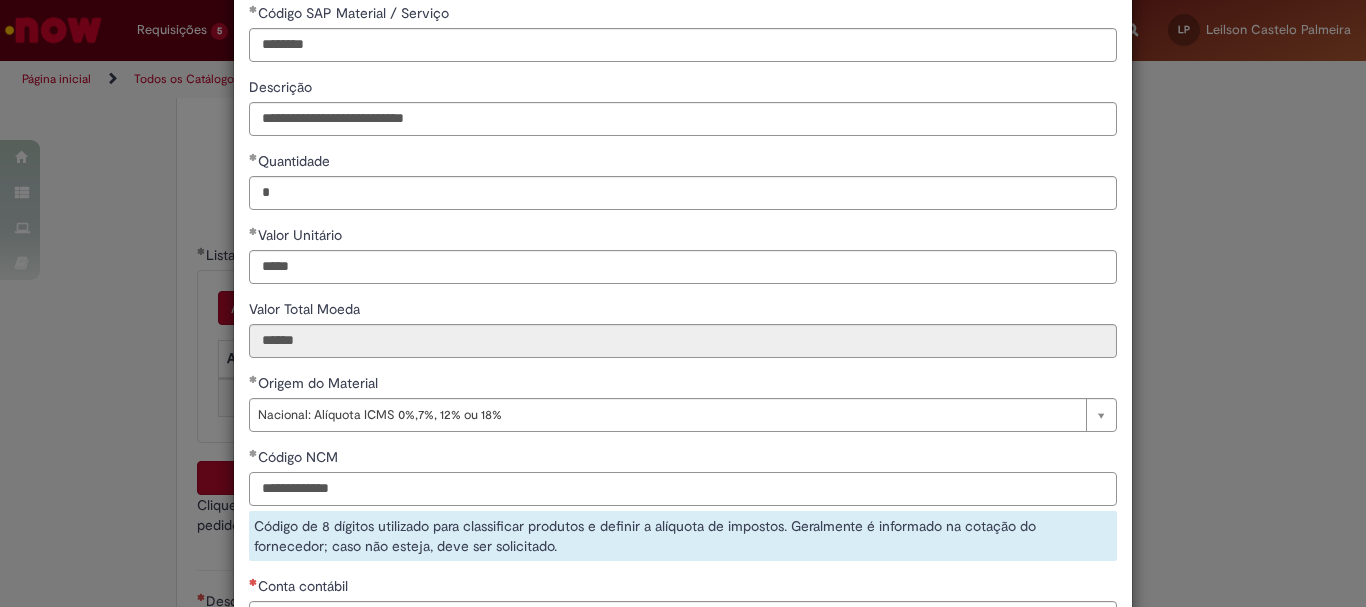 scroll, scrollTop: 300, scrollLeft: 0, axis: vertical 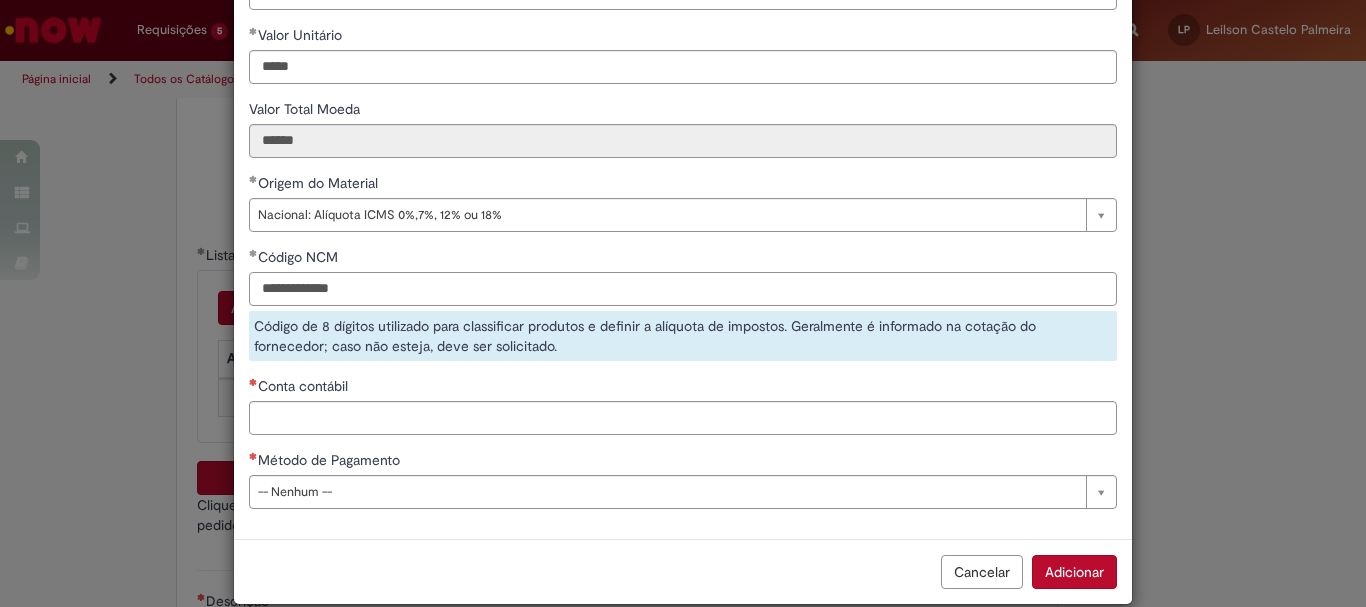 drag, startPoint x: 287, startPoint y: 287, endPoint x: 158, endPoint y: 287, distance: 129 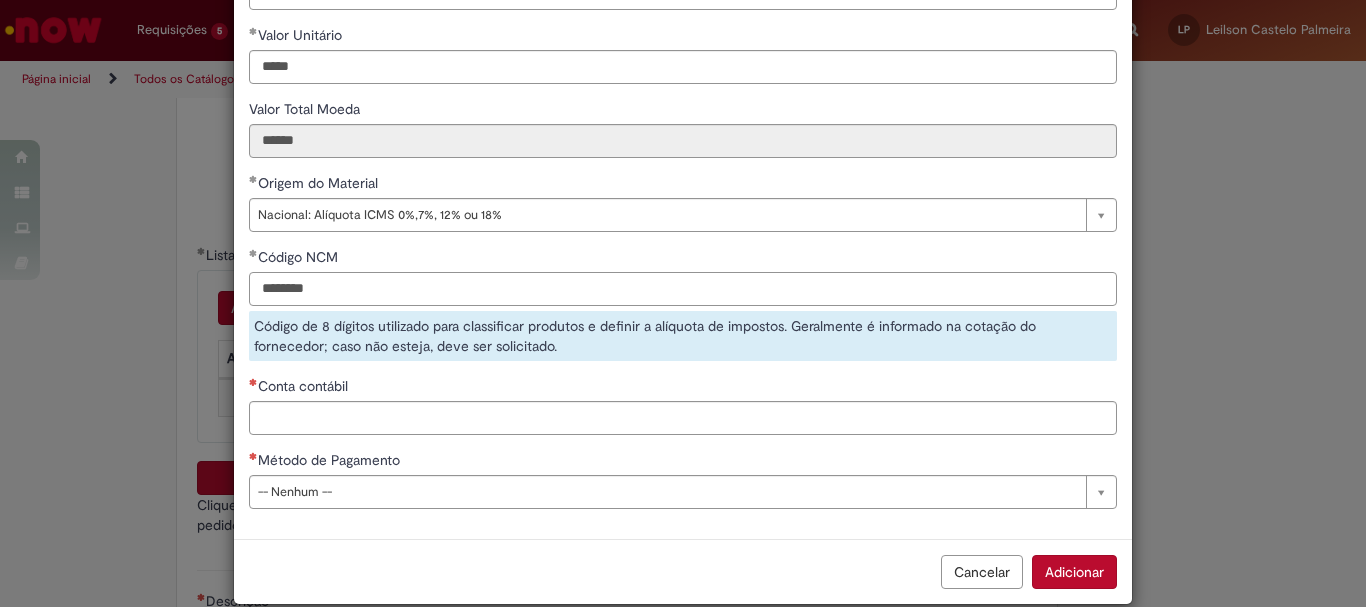 type on "********" 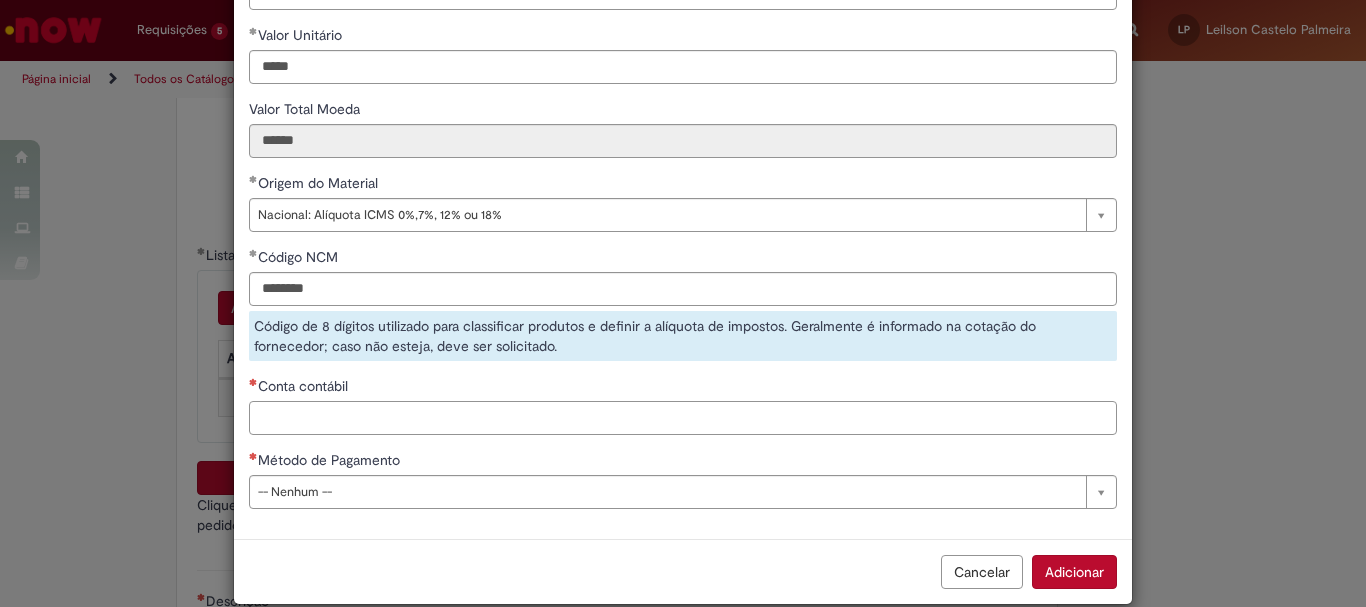 click on "Conta contábil" at bounding box center [683, 418] 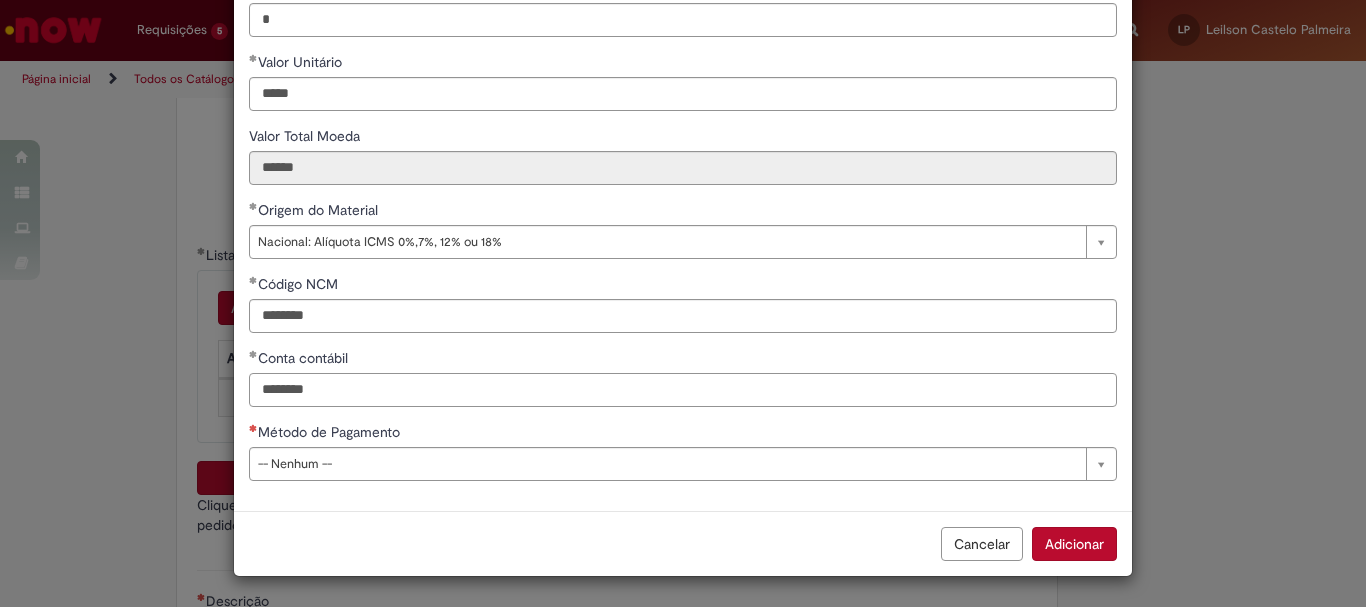 type on "********" 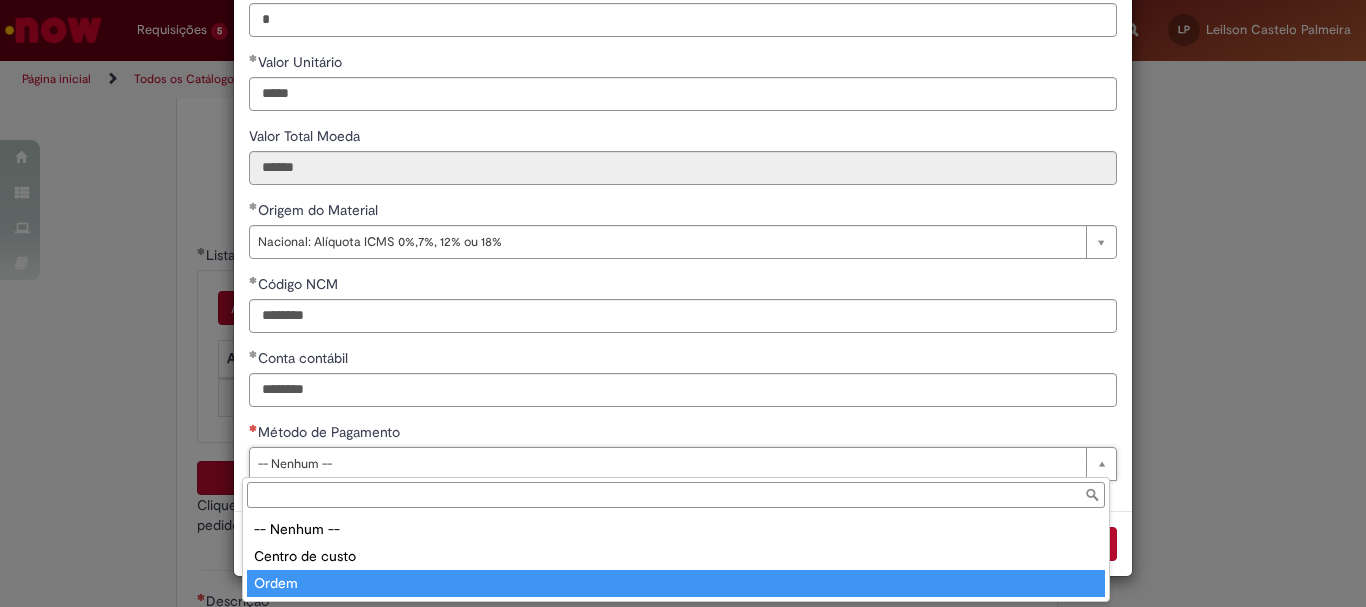 type on "*****" 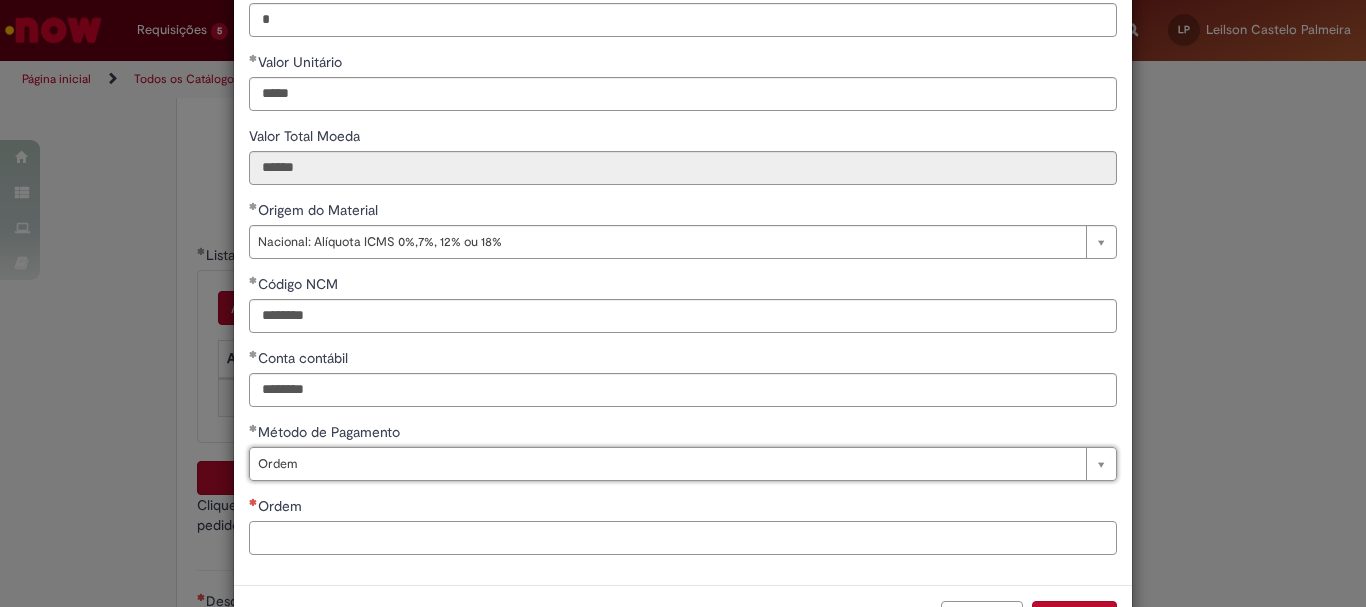 click on "Ordem" at bounding box center (683, 538) 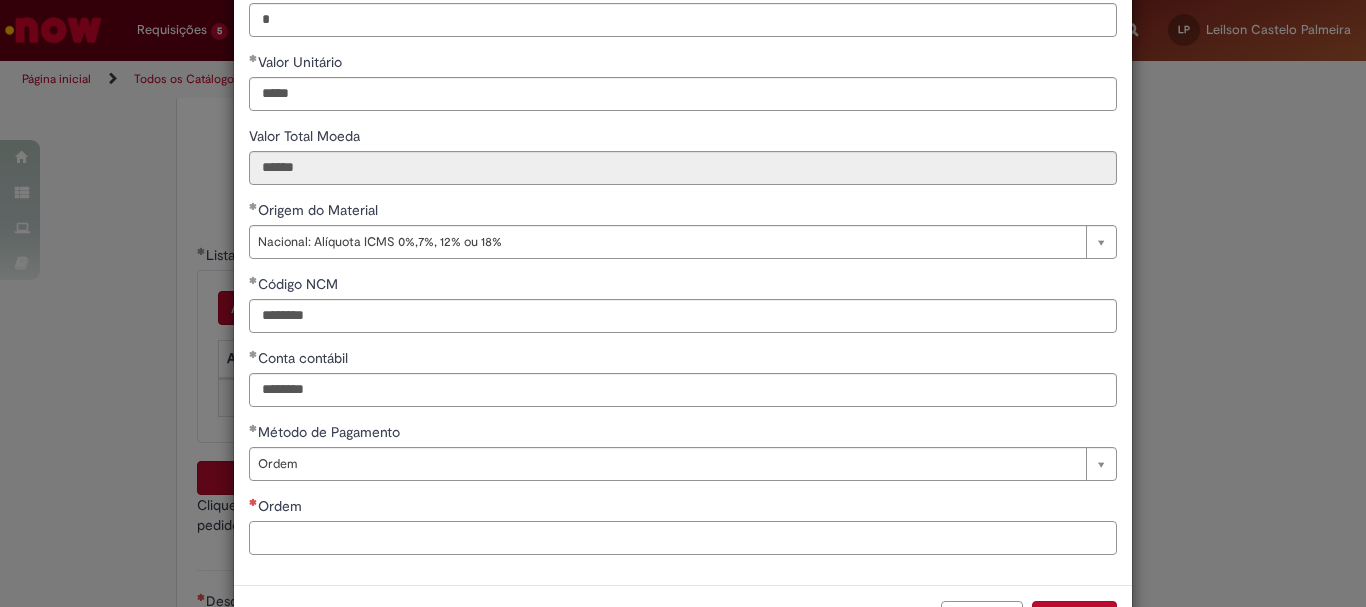 paste on "**********" 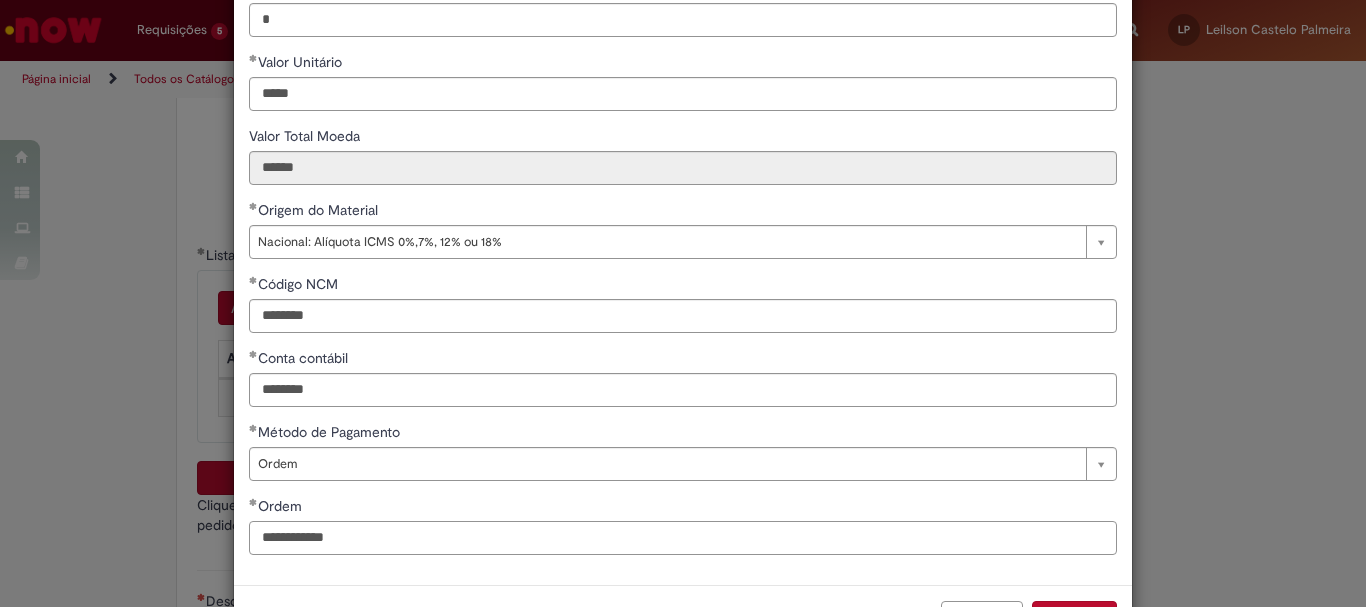 scroll, scrollTop: 347, scrollLeft: 0, axis: vertical 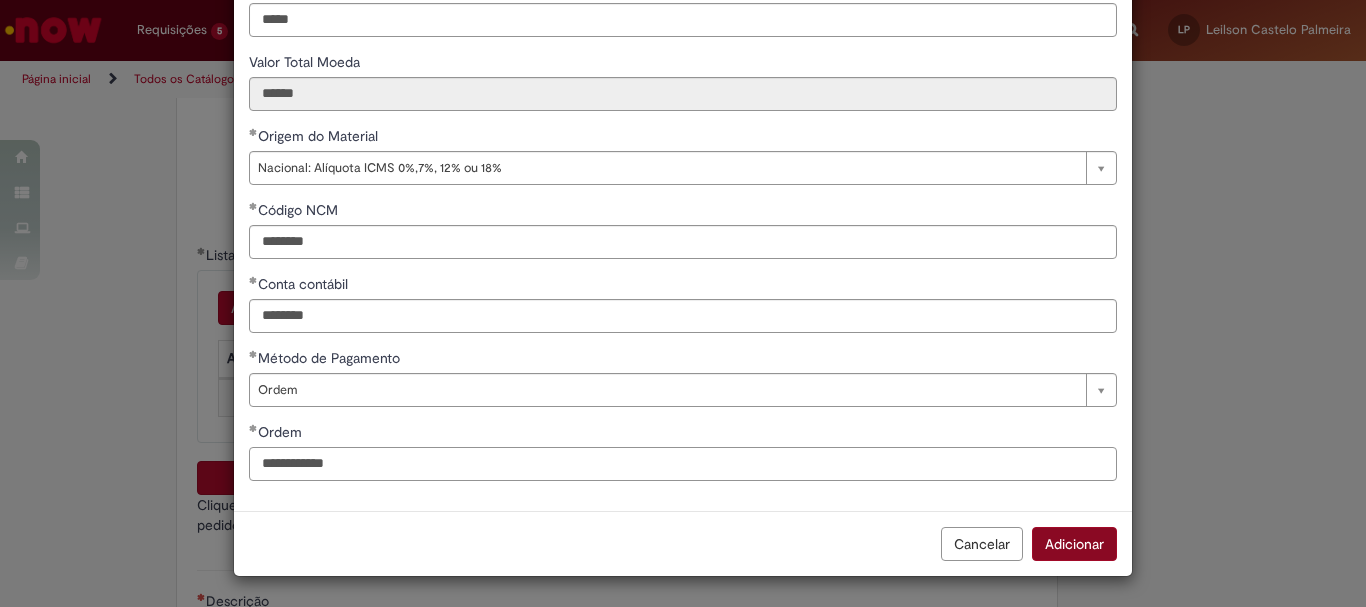 type on "**********" 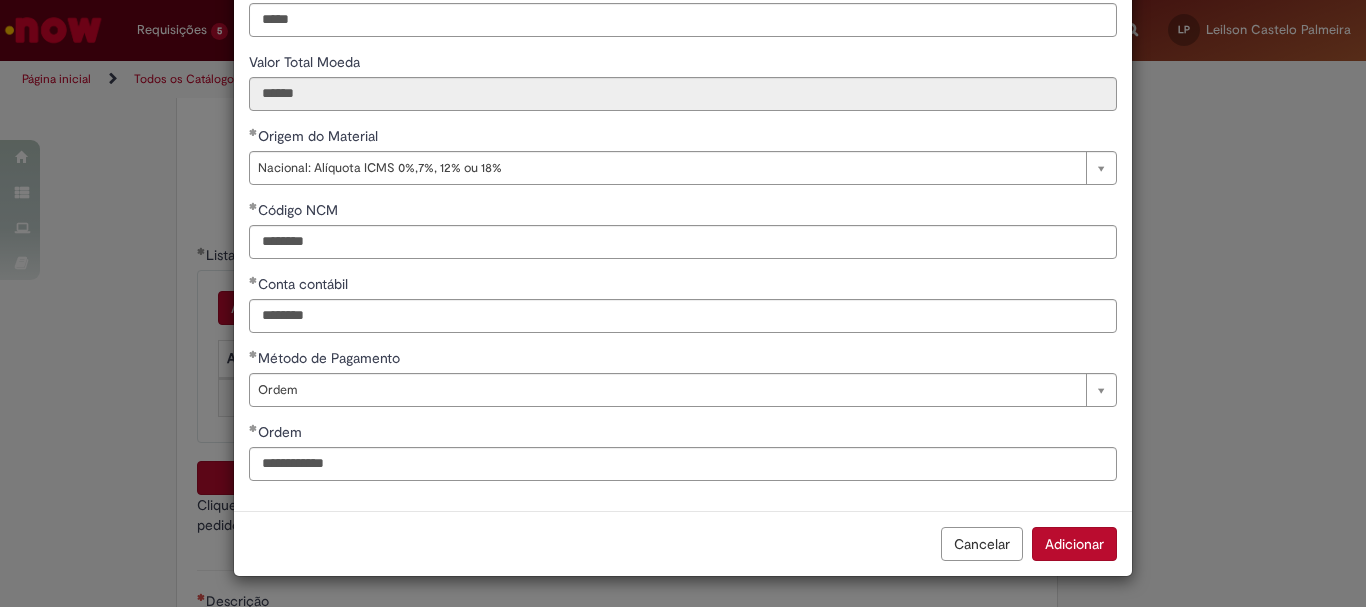click on "Adicionar" at bounding box center (1074, 544) 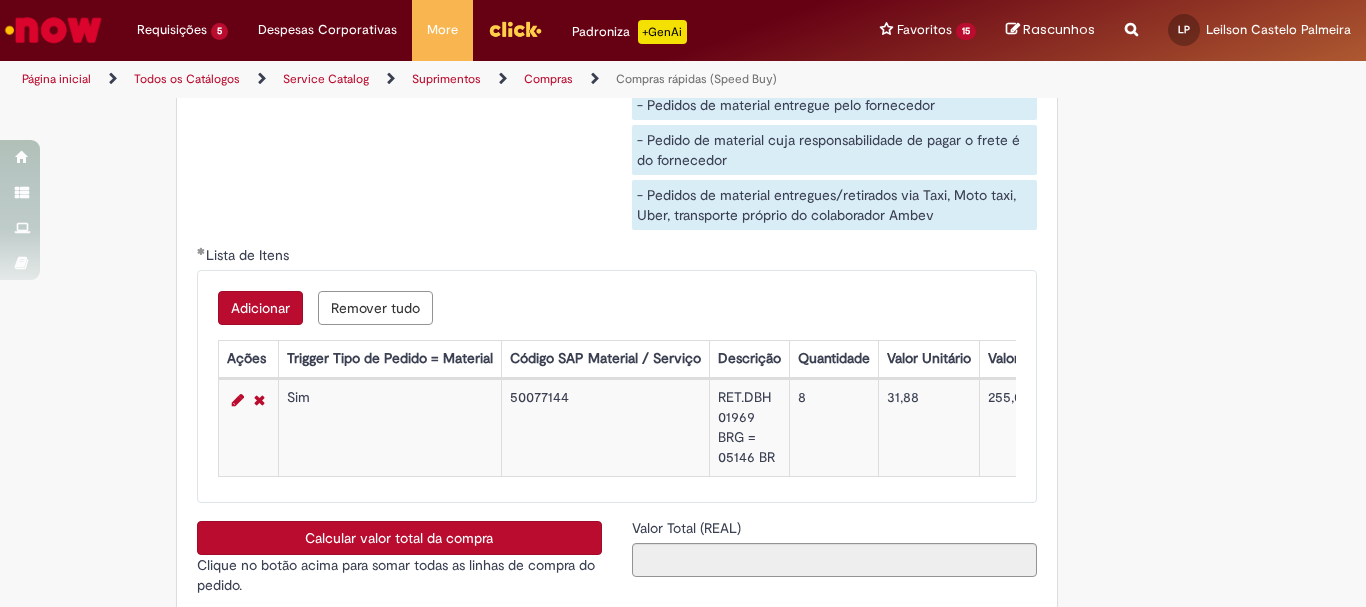 click on "Calcular valor total da compra" at bounding box center [399, 538] 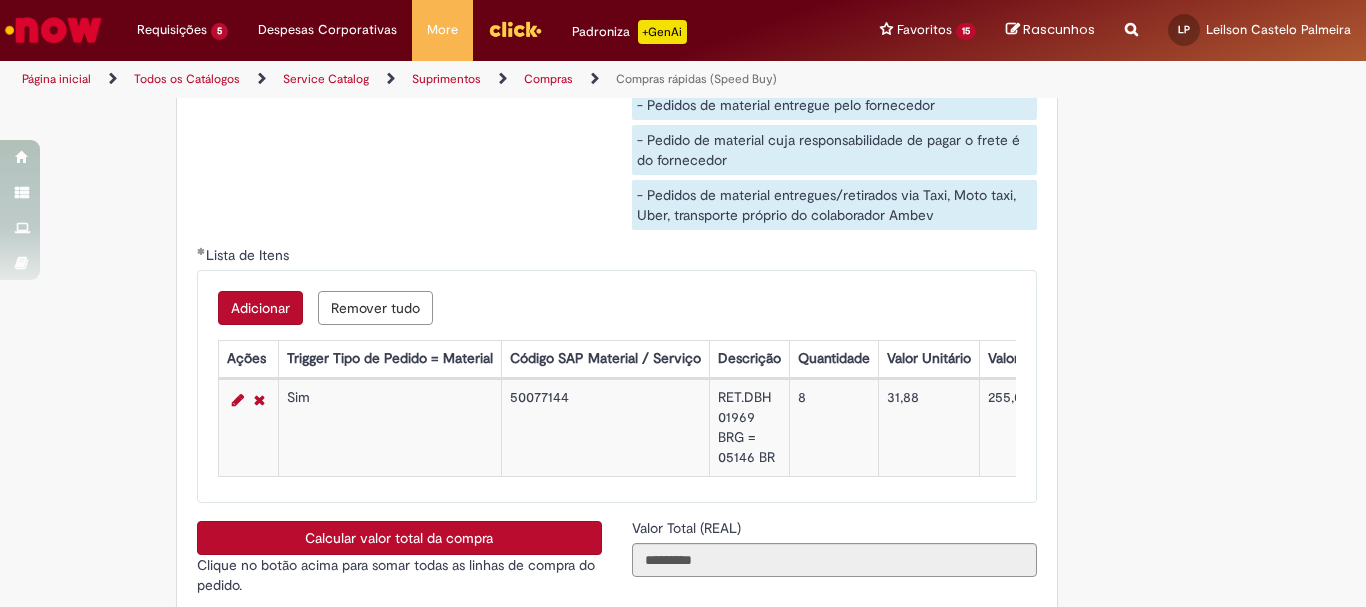 scroll, scrollTop: 3400, scrollLeft: 0, axis: vertical 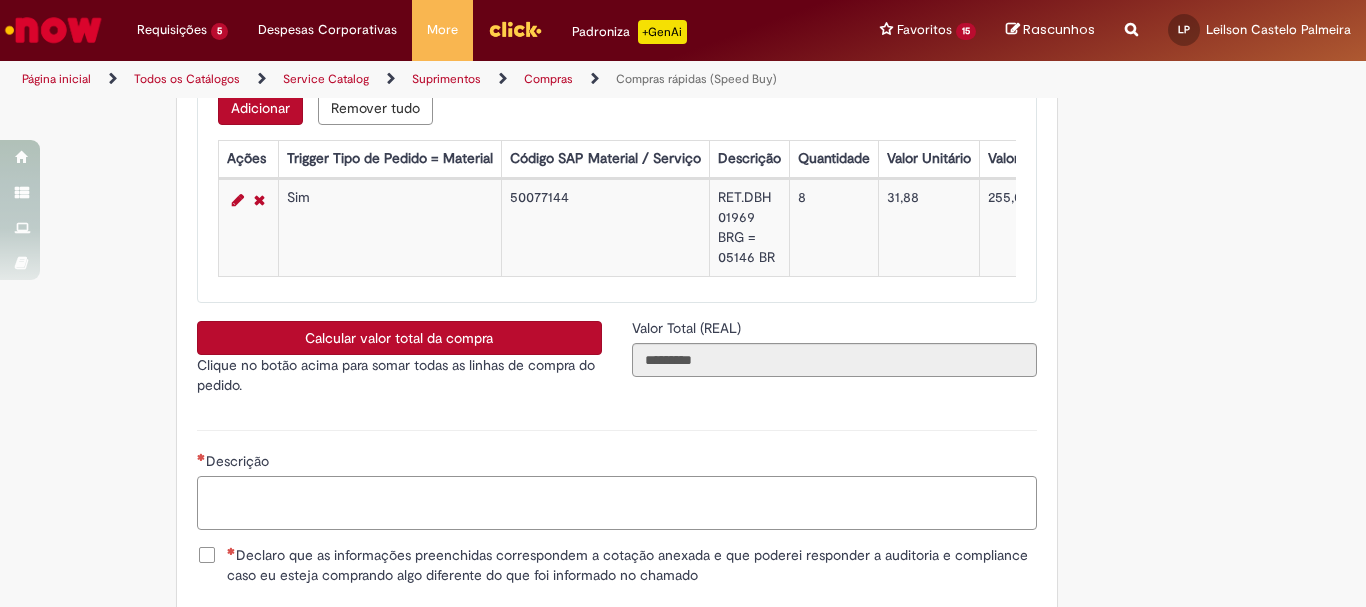 click on "Descrição" at bounding box center (617, 503) 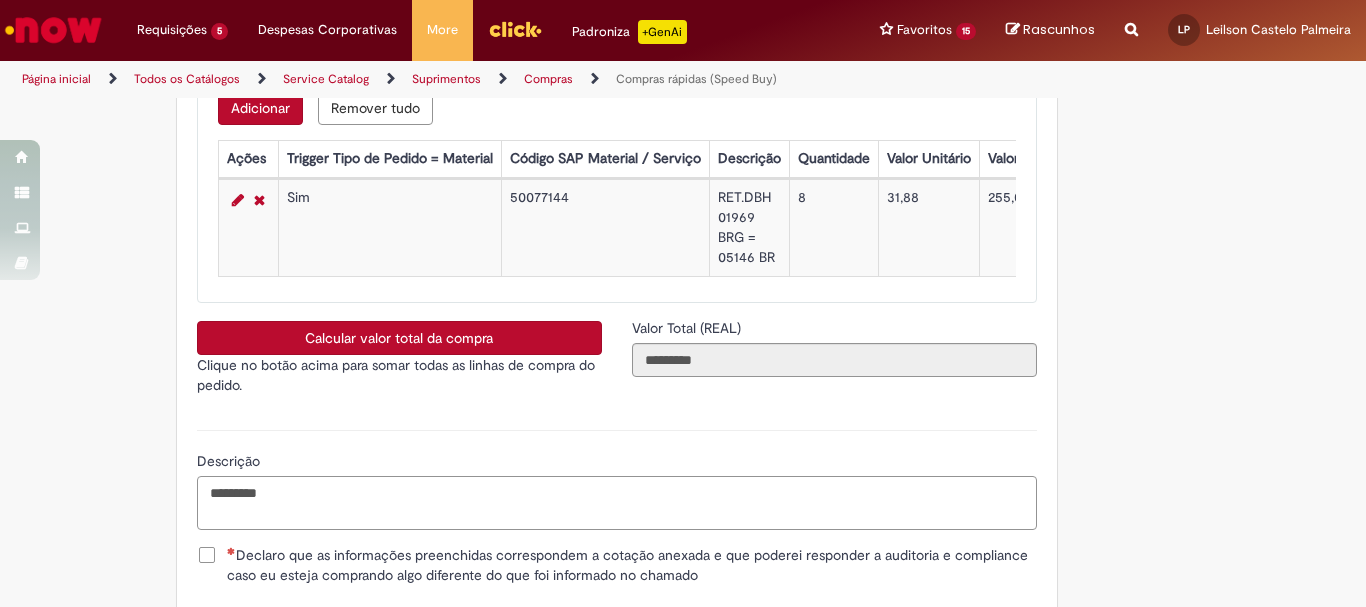 drag, startPoint x: 375, startPoint y: 504, endPoint x: 84, endPoint y: 488, distance: 291.43954 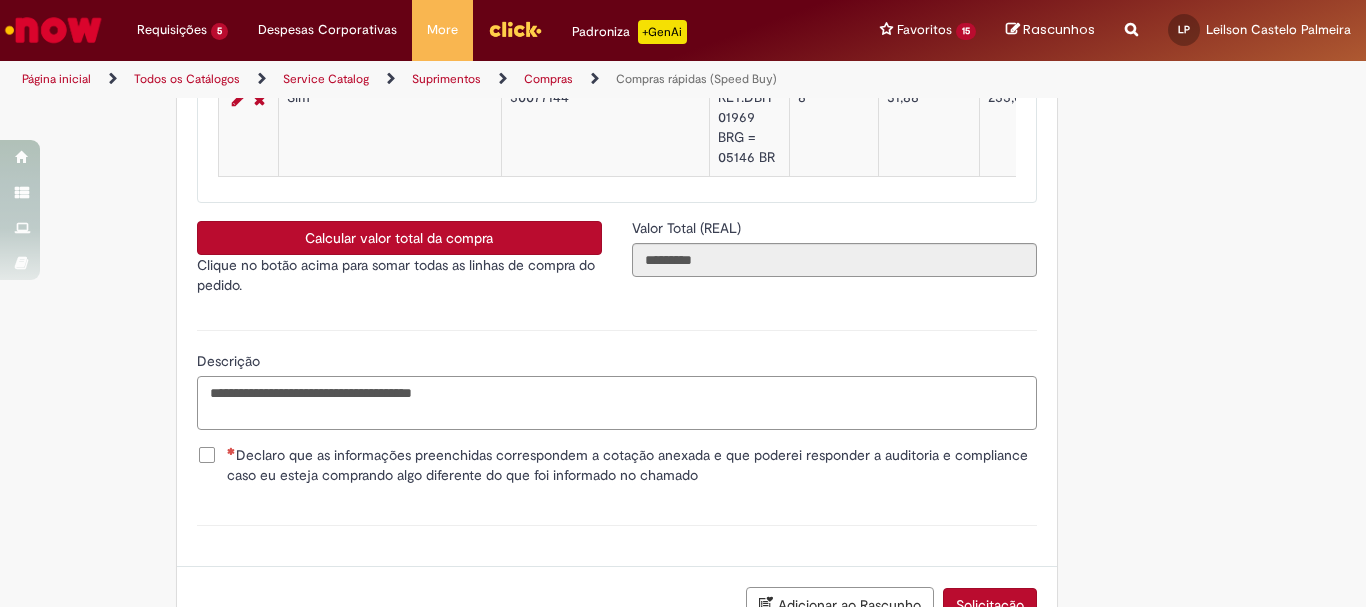 scroll, scrollTop: 3600, scrollLeft: 0, axis: vertical 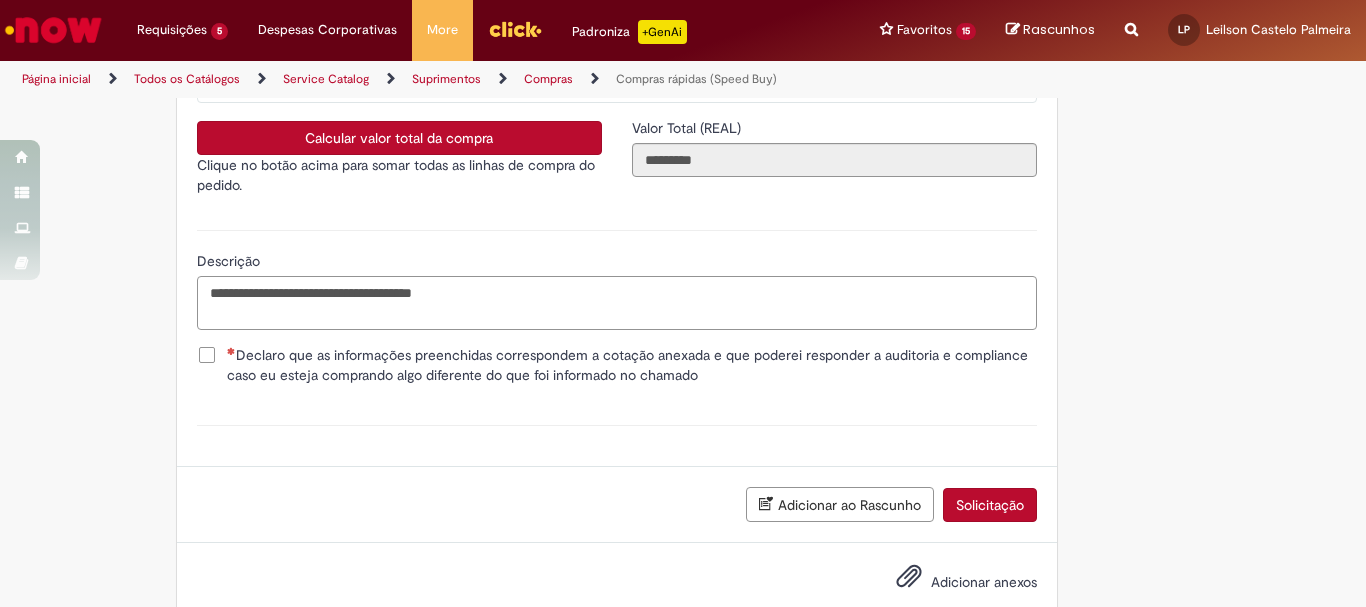 type on "**********" 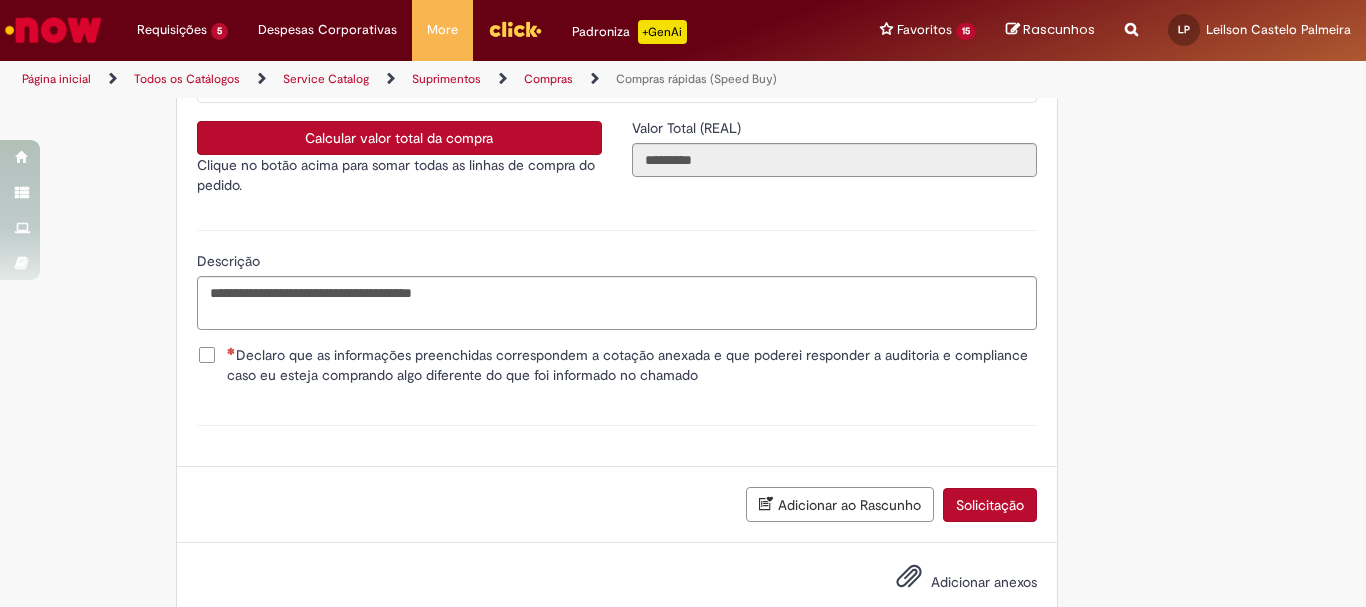 click on "Declaro que as informações preenchidas correspondem a cotação anexada e que poderei responder a auditoria e compliance caso eu esteja comprando algo diferente do que foi informado no chamado" at bounding box center (632, 365) 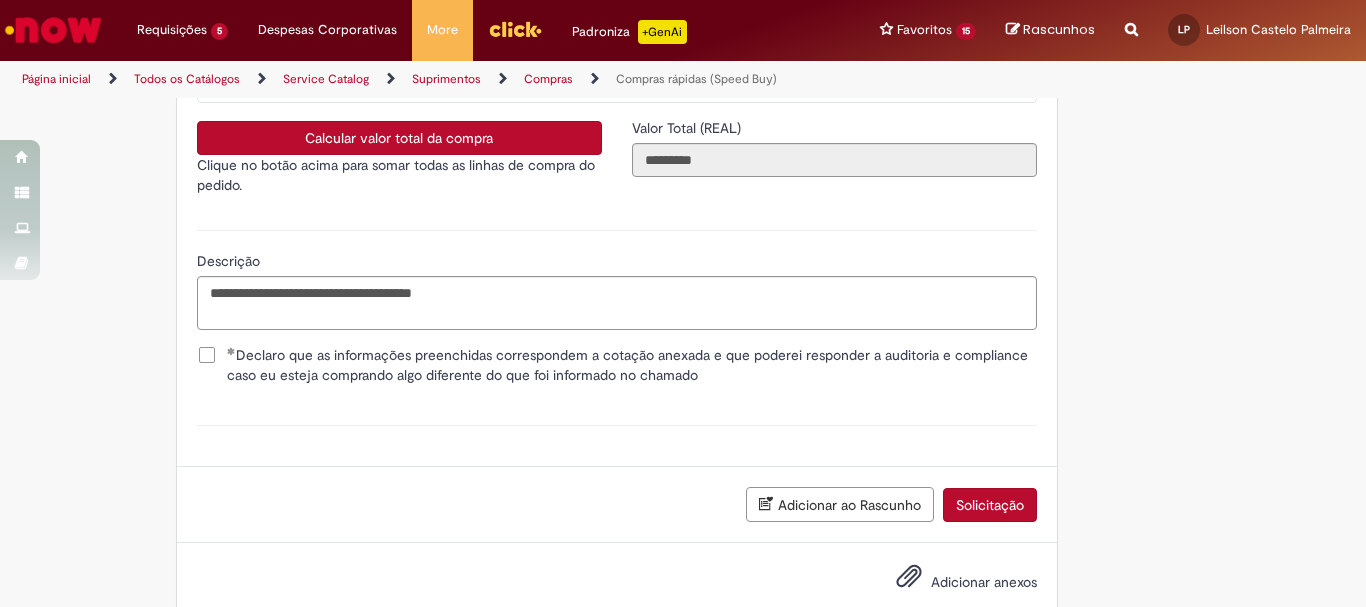 scroll, scrollTop: 3661, scrollLeft: 0, axis: vertical 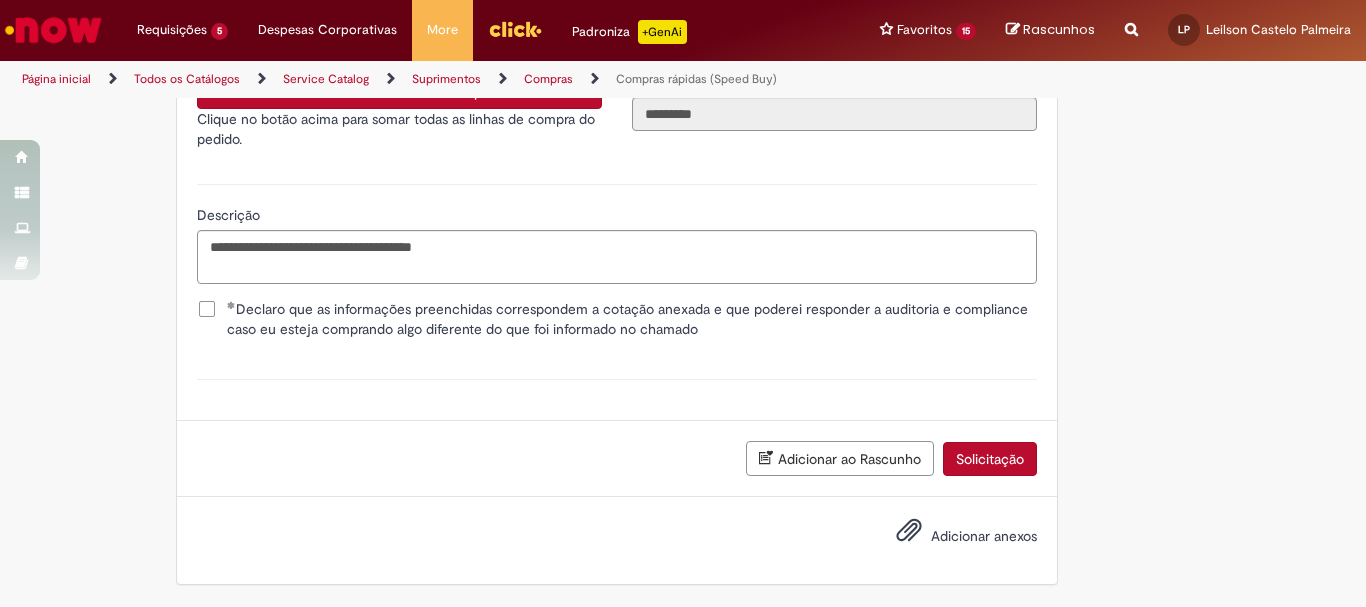 click on "Adicionar anexos" at bounding box center (952, 537) 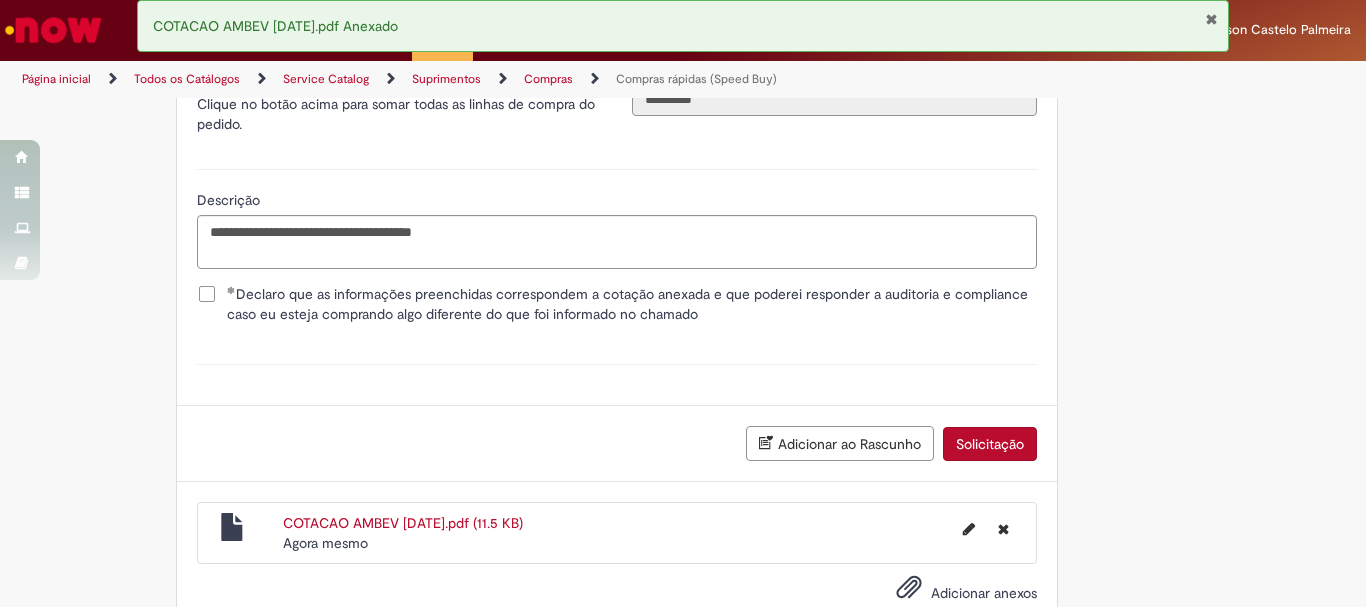 click on "Solicitação" at bounding box center [990, 444] 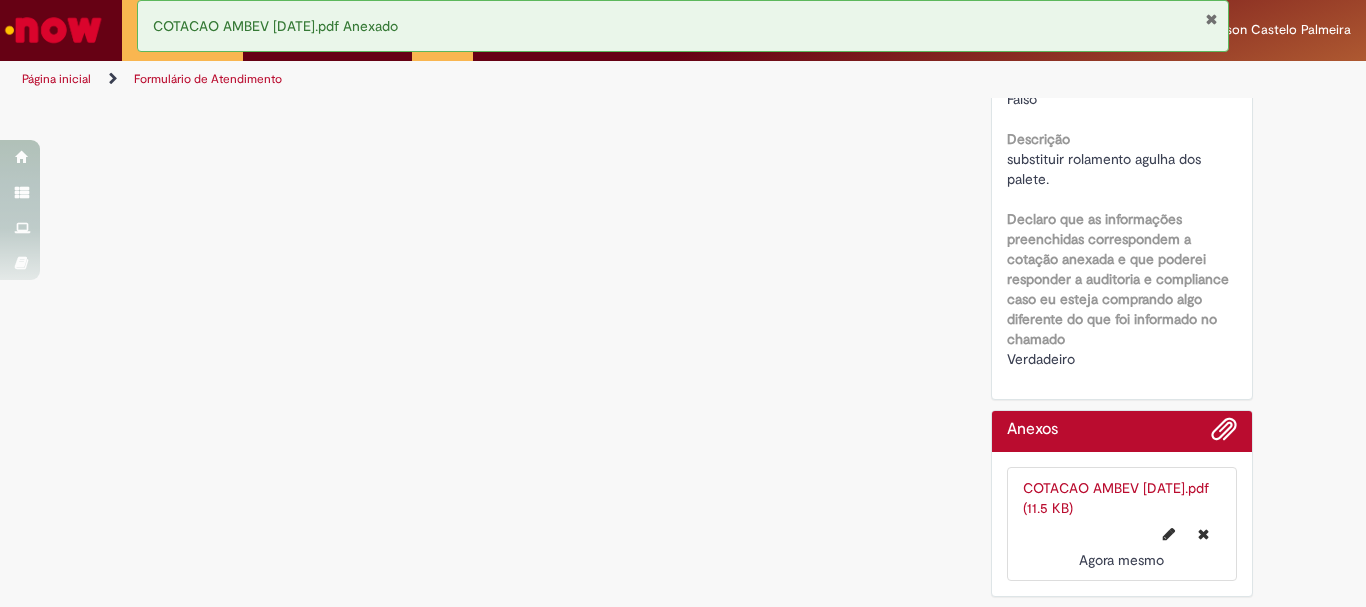 scroll, scrollTop: 0, scrollLeft: 0, axis: both 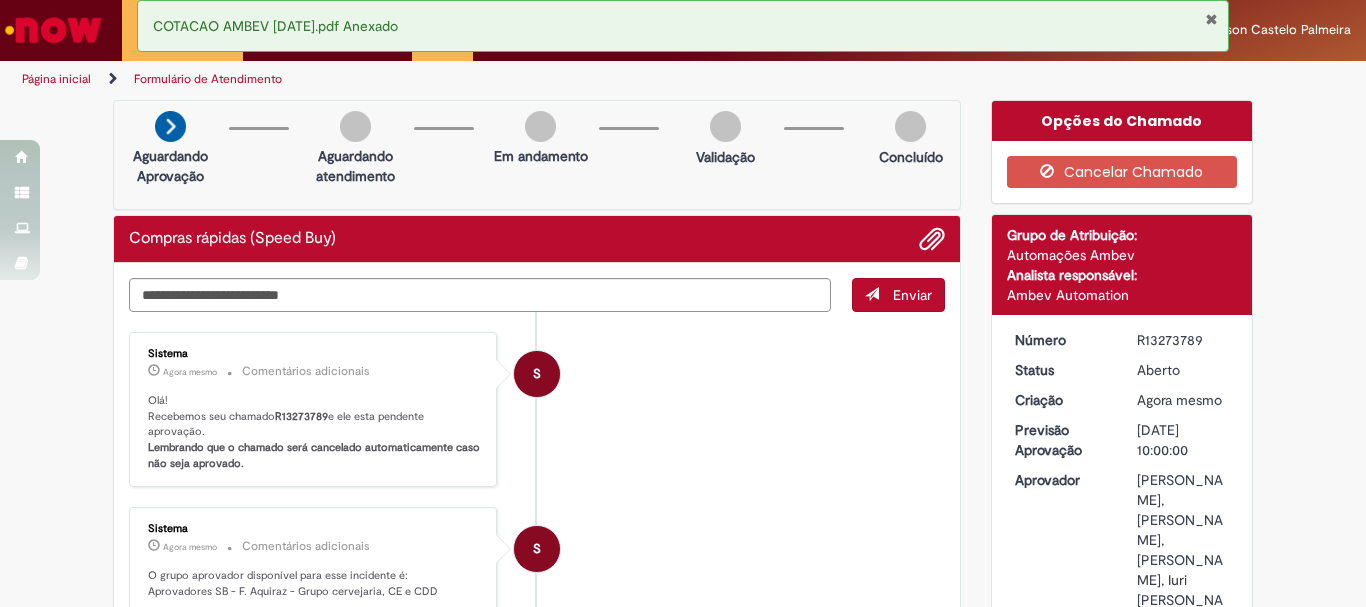 drag, startPoint x: 1132, startPoint y: 340, endPoint x: 1191, endPoint y: 338, distance: 59.03389 